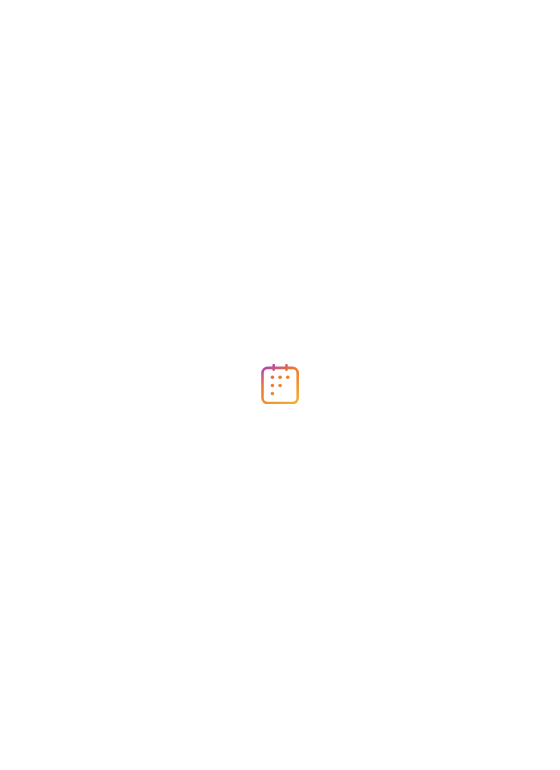 scroll, scrollTop: 0, scrollLeft: 0, axis: both 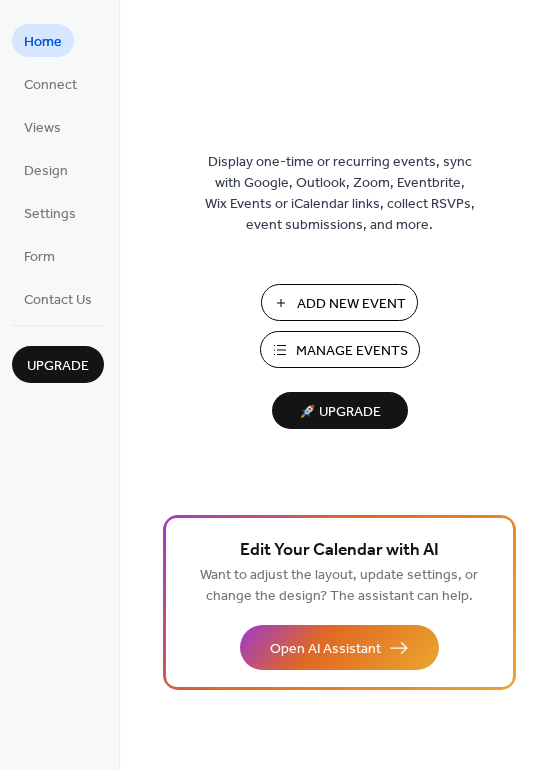 click on "Add New Event" at bounding box center [339, 302] 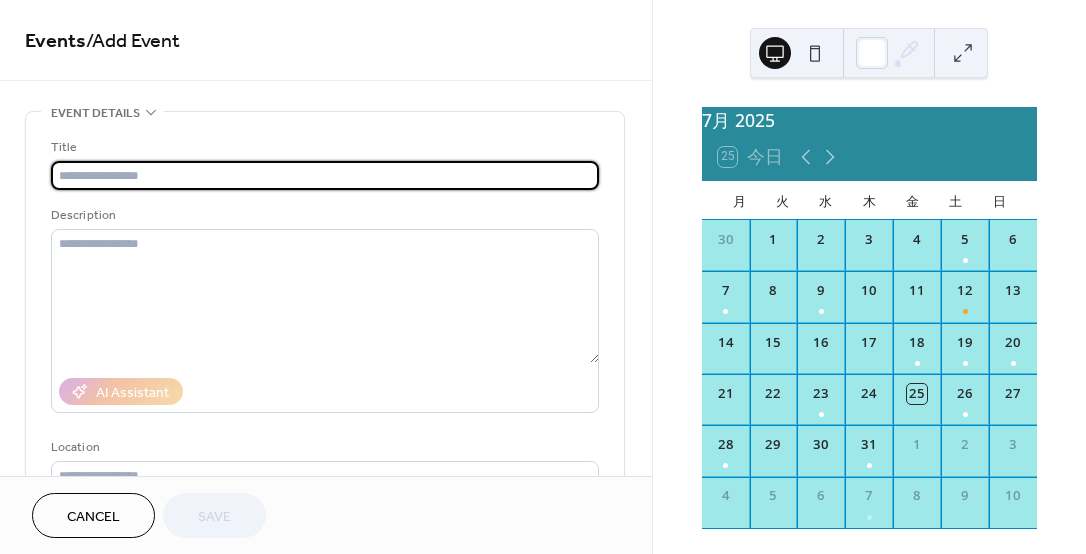 scroll, scrollTop: 0, scrollLeft: 0, axis: both 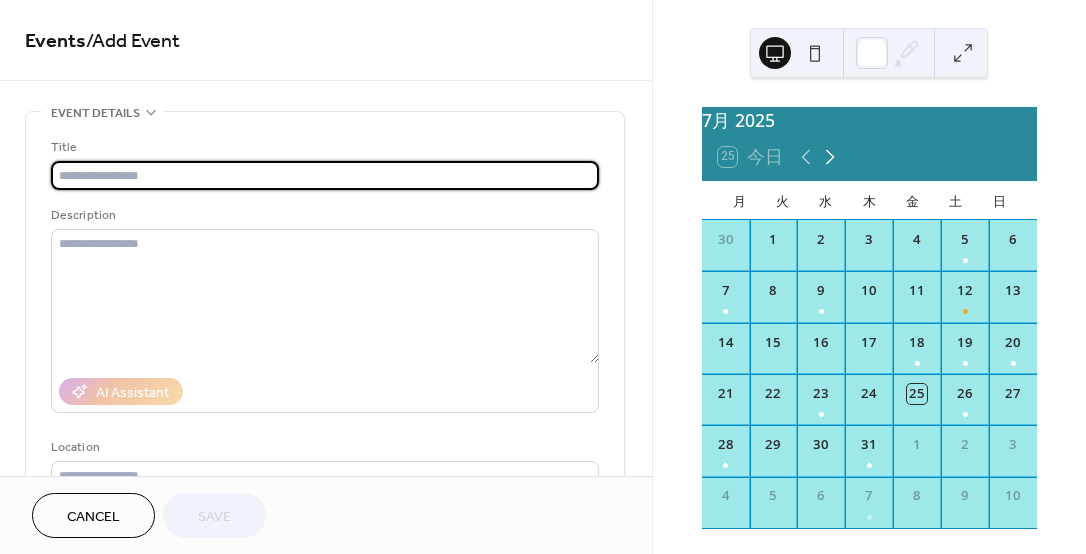 click 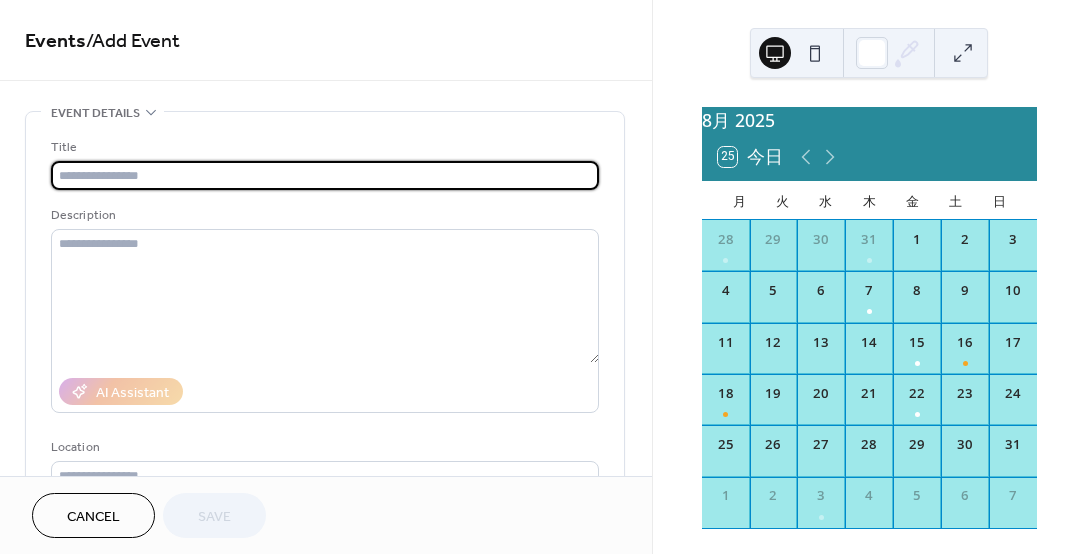 click at bounding box center (325, 175) 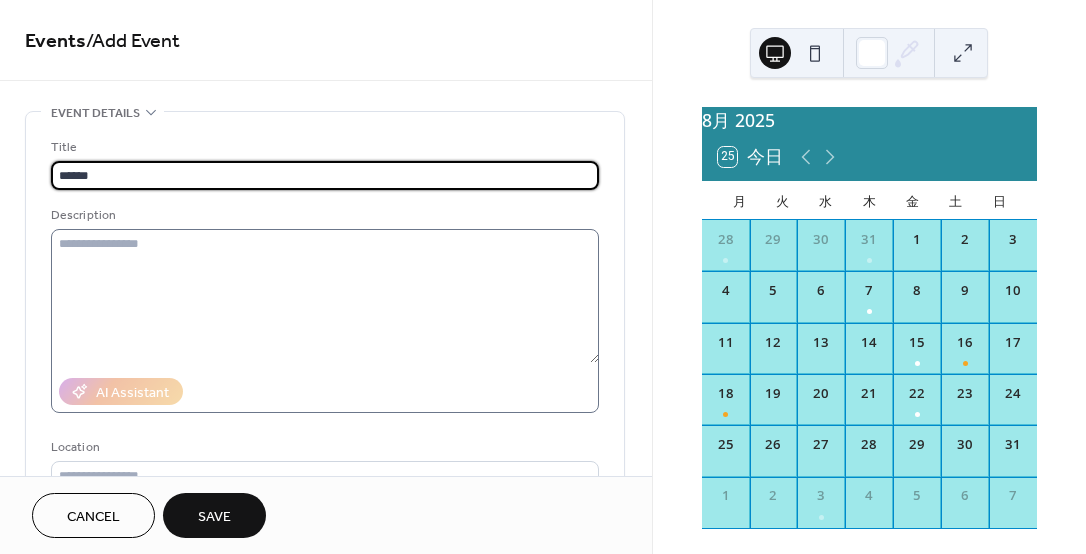 type on "******" 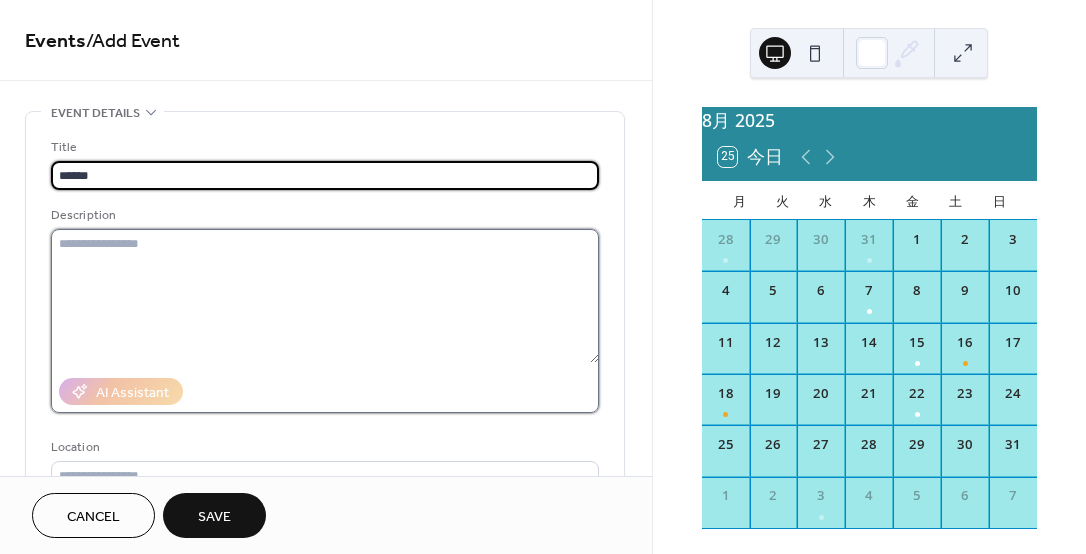 click at bounding box center [325, 296] 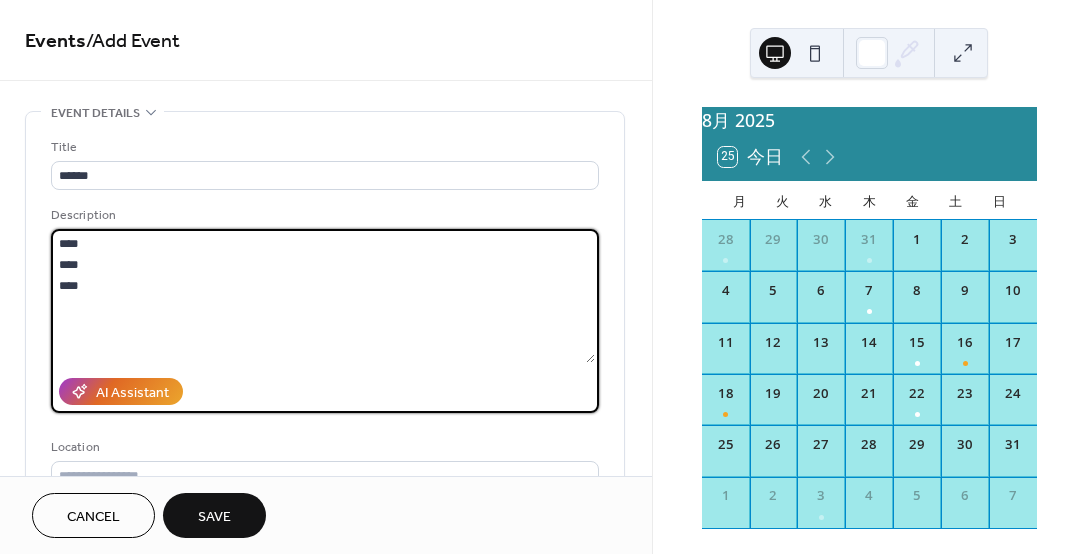 click on "****
****
***" at bounding box center (323, 296) 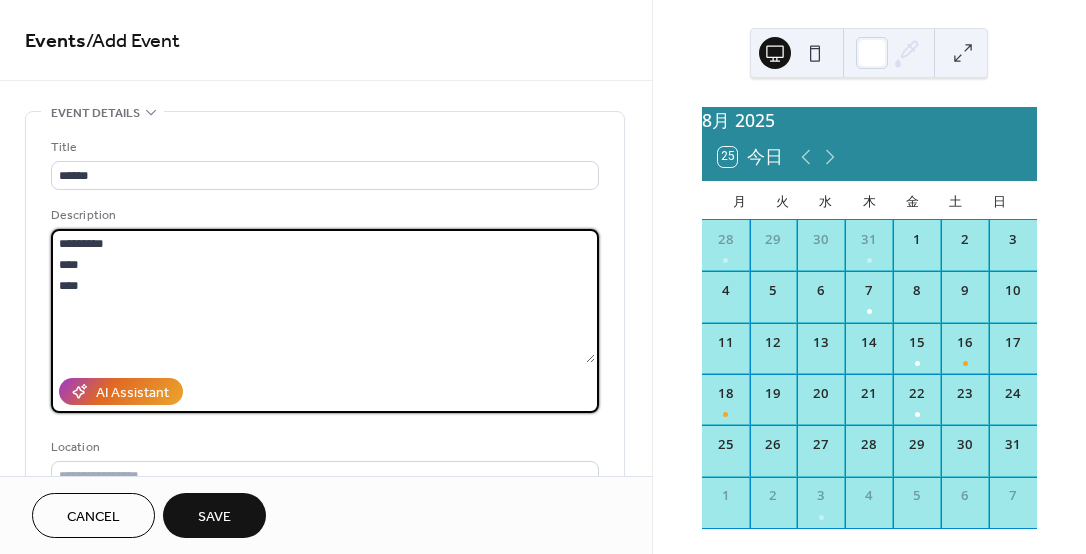 click on "*********
****
***" at bounding box center [323, 296] 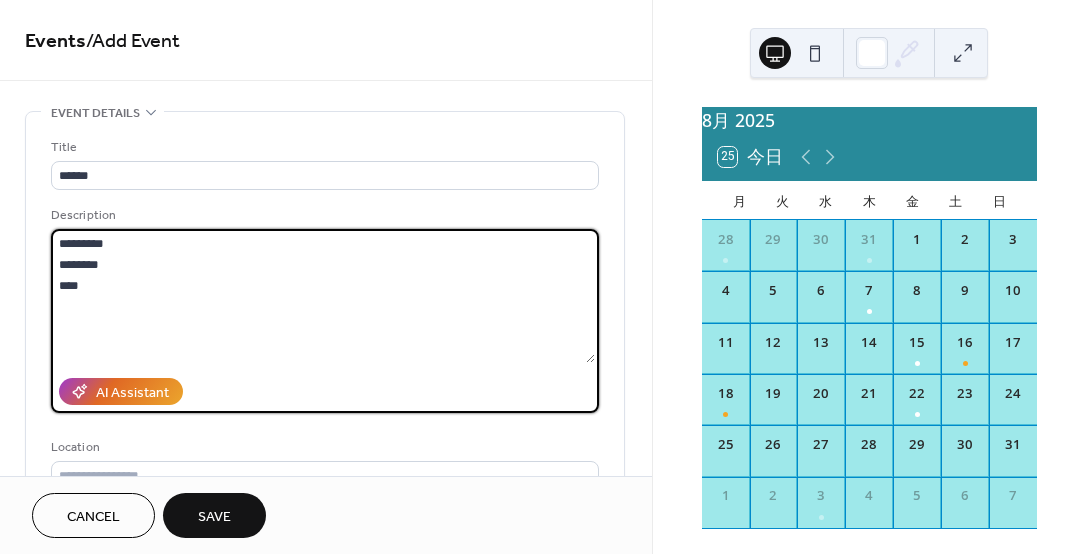 click on "*********
********
***" at bounding box center (323, 296) 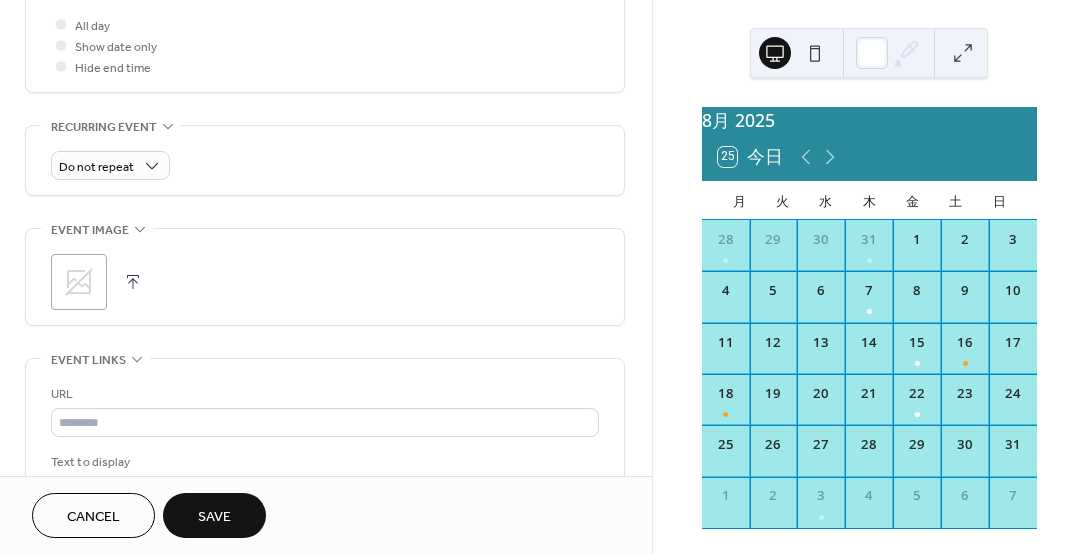 scroll, scrollTop: 800, scrollLeft: 0, axis: vertical 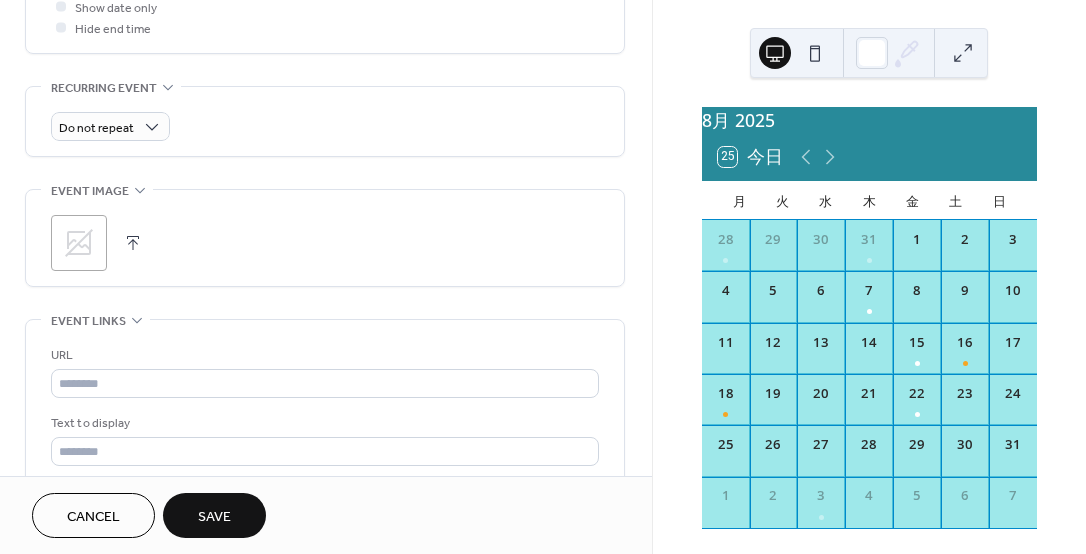 type on "*********
********
********" 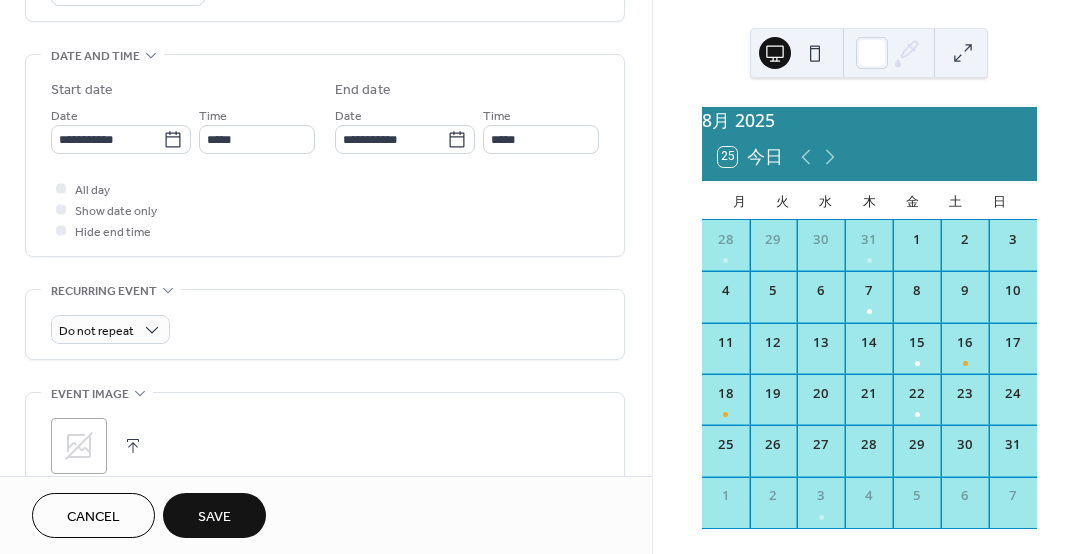 scroll, scrollTop: 600, scrollLeft: 0, axis: vertical 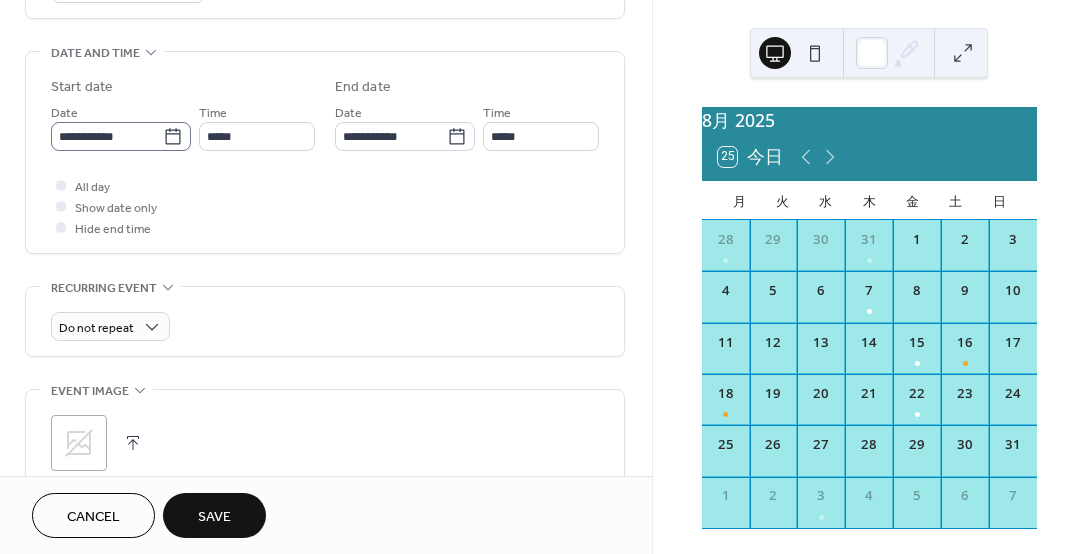 click 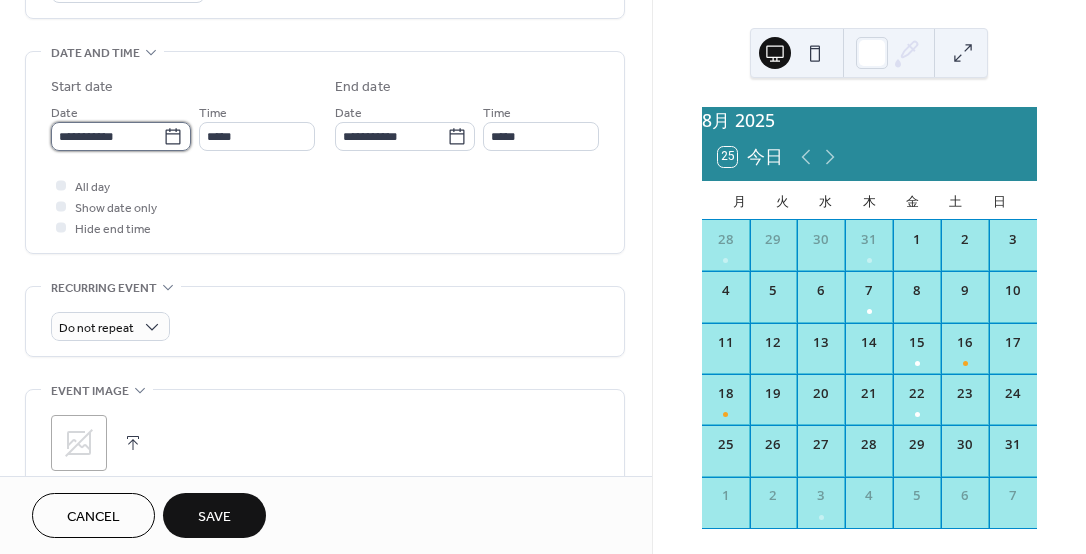 click on "**********" at bounding box center (107, 136) 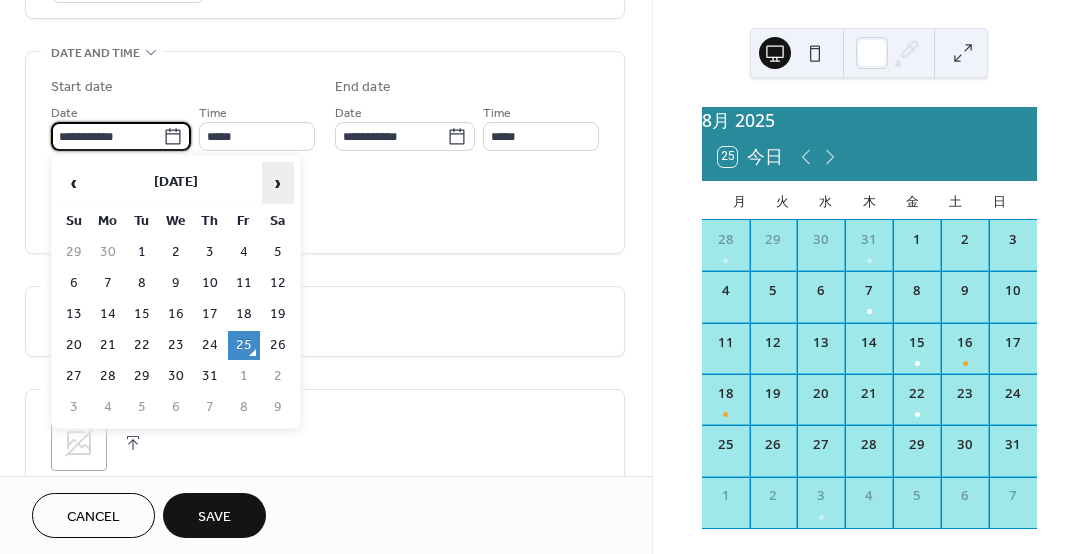 click on "›" at bounding box center (278, 183) 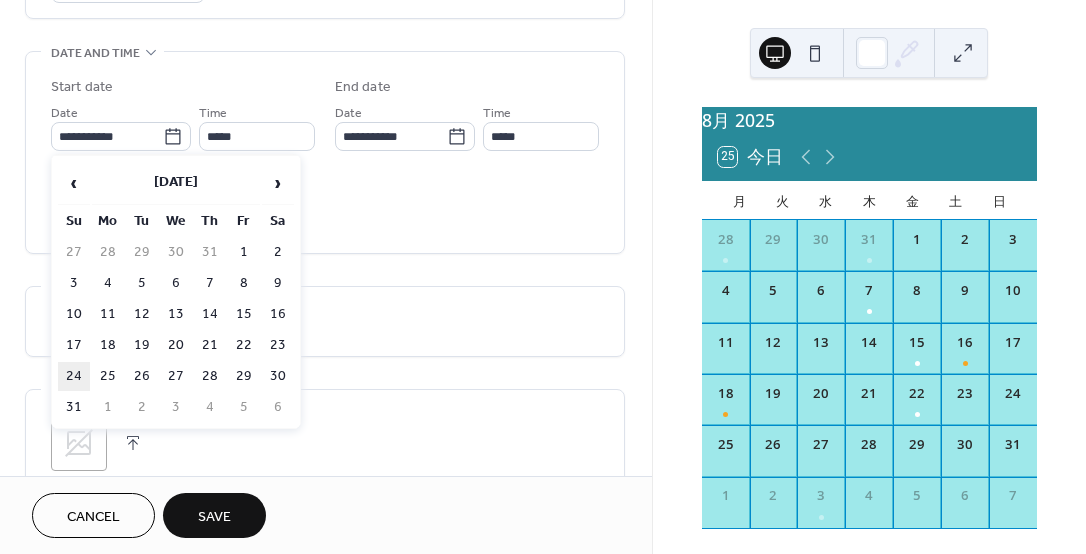 click on "24" at bounding box center (74, 376) 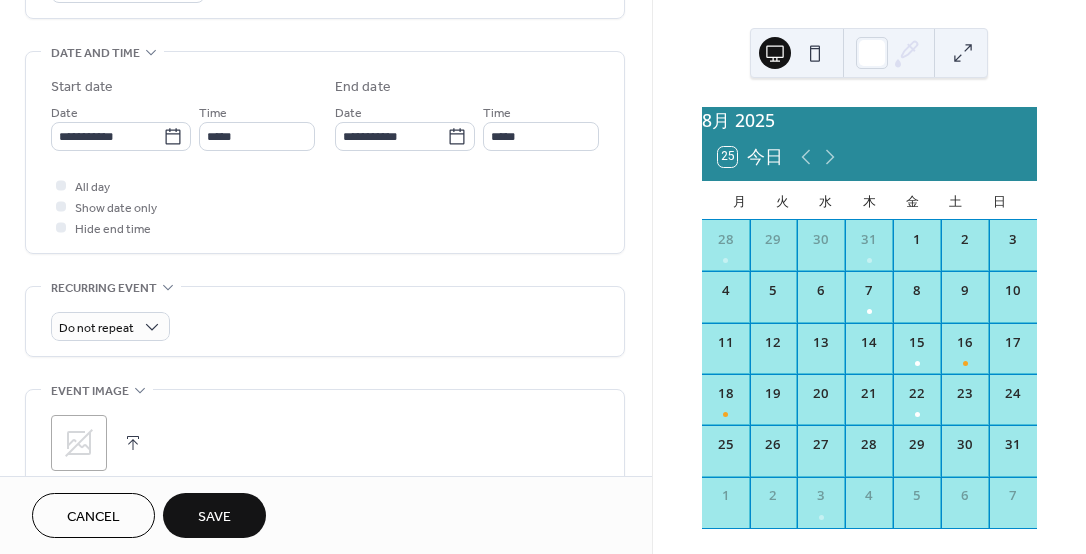 click on "Do not repeat" at bounding box center [325, 326] 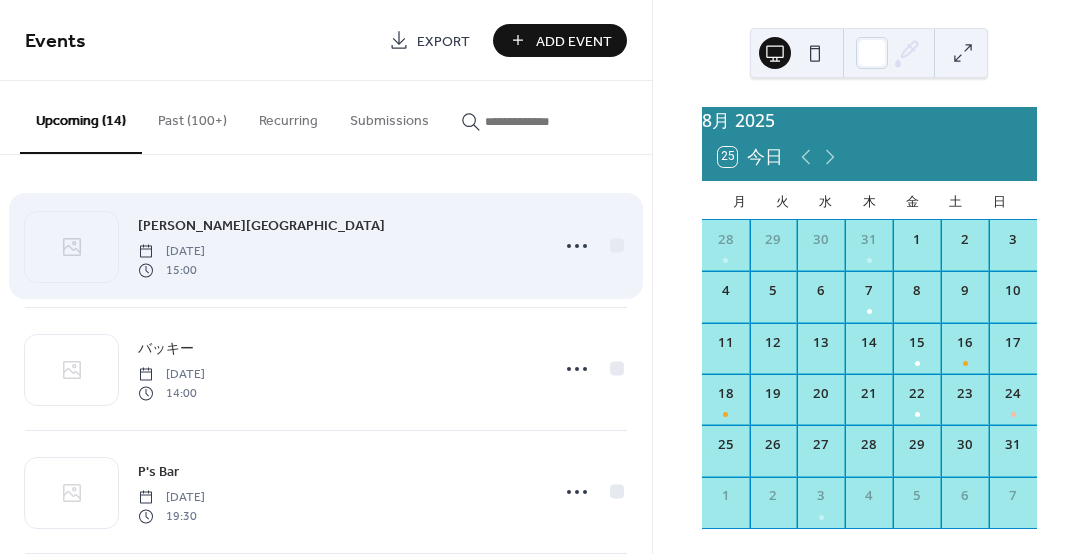 click on "[DATE]" at bounding box center (171, 252) 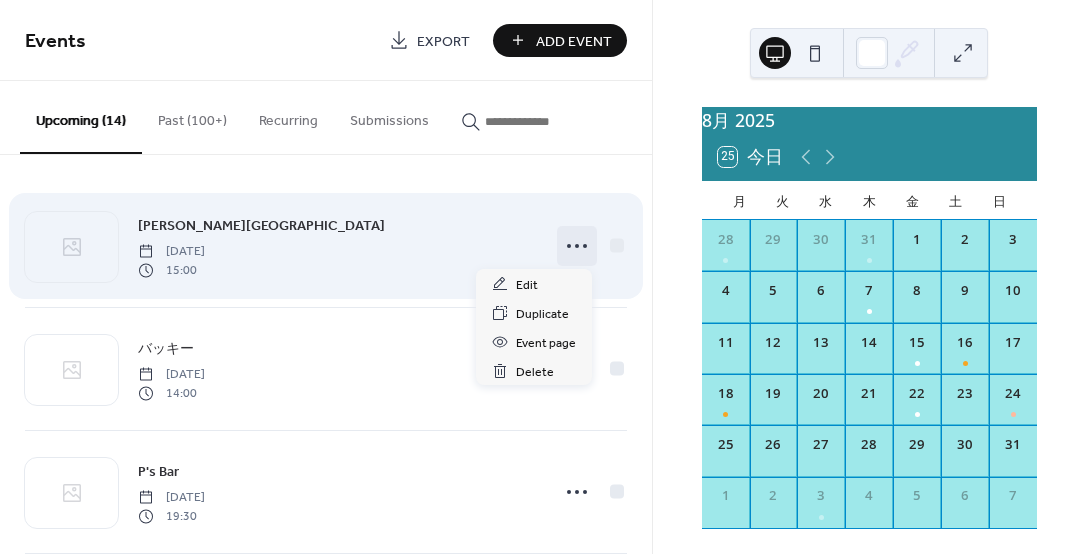 click 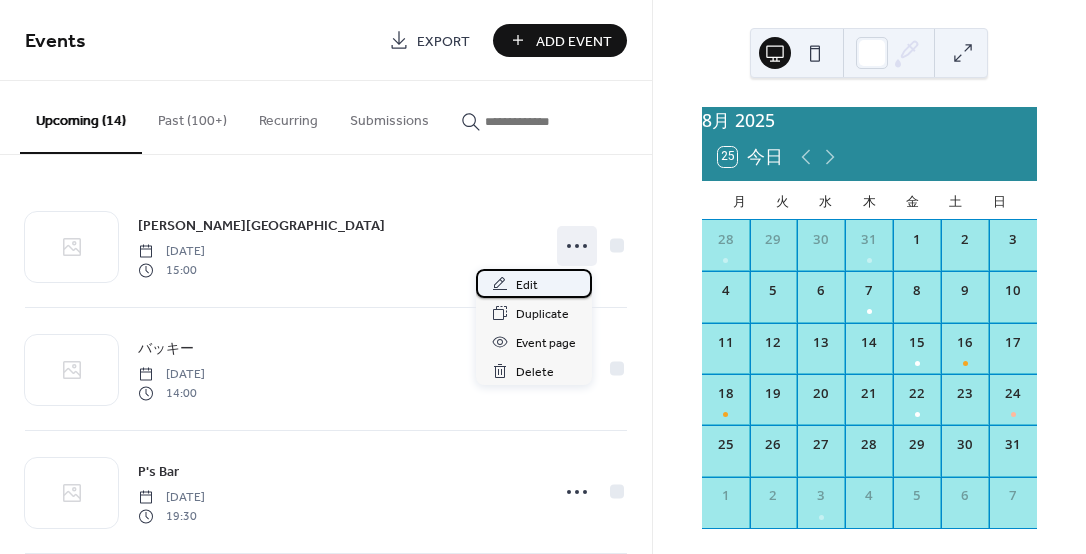 click on "Edit" at bounding box center [527, 285] 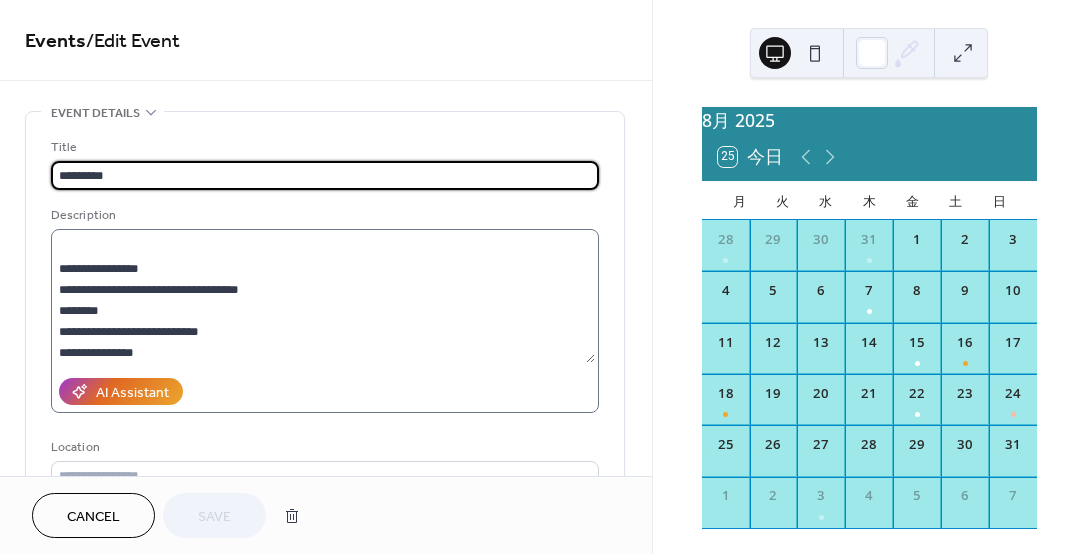 scroll, scrollTop: 62, scrollLeft: 0, axis: vertical 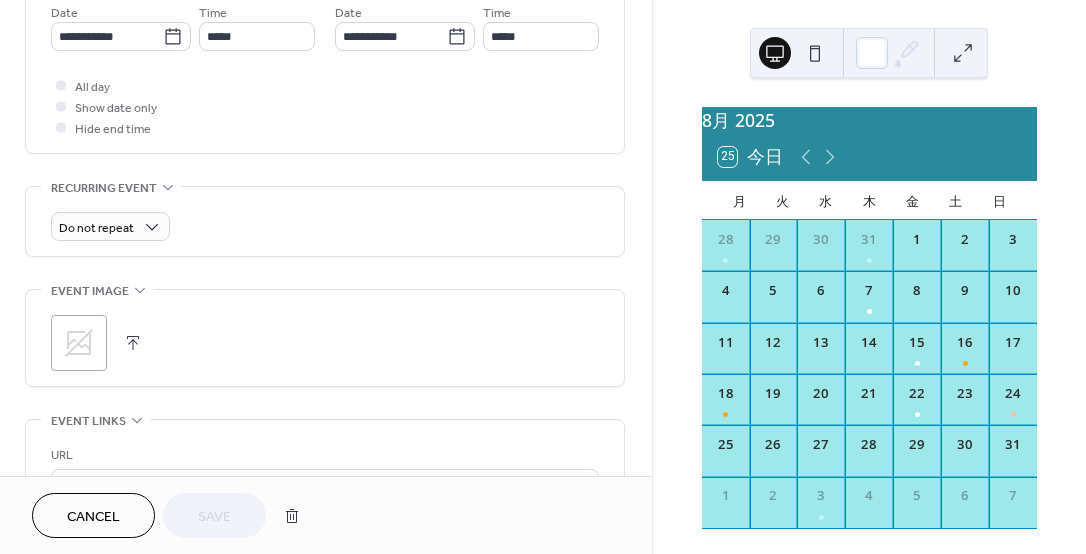 click 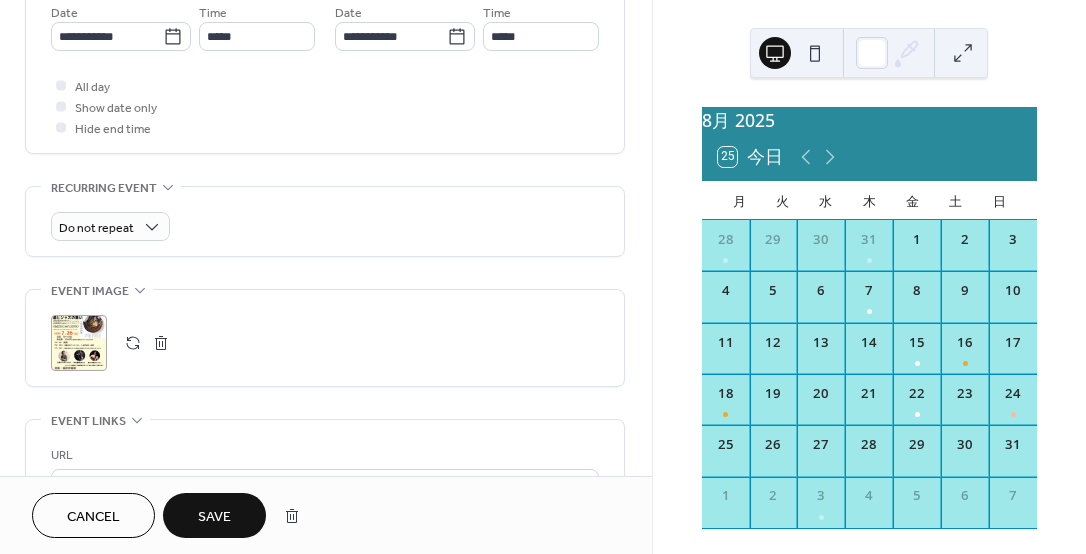 click on "Save" at bounding box center [214, 515] 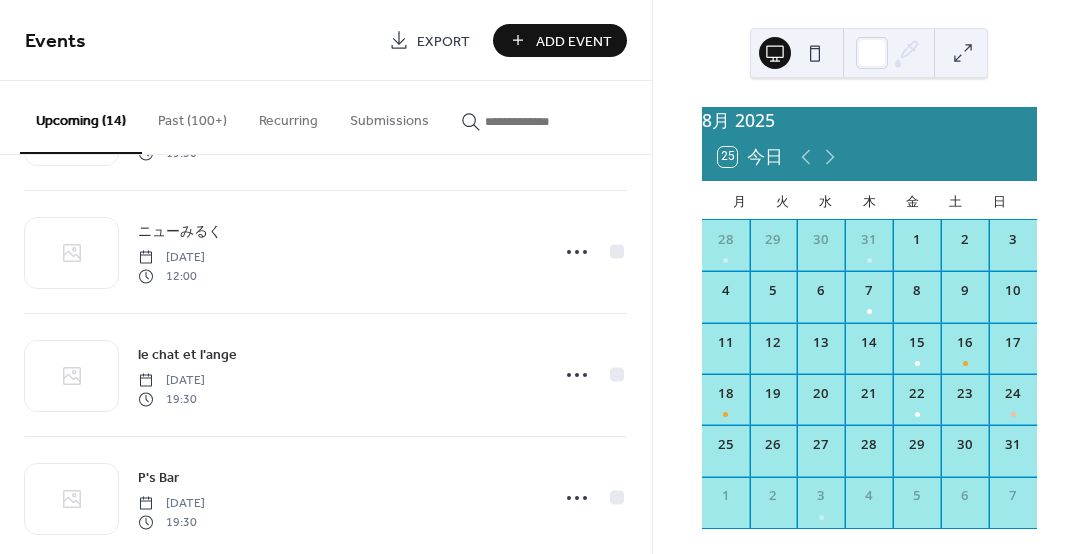 scroll, scrollTop: 977, scrollLeft: 0, axis: vertical 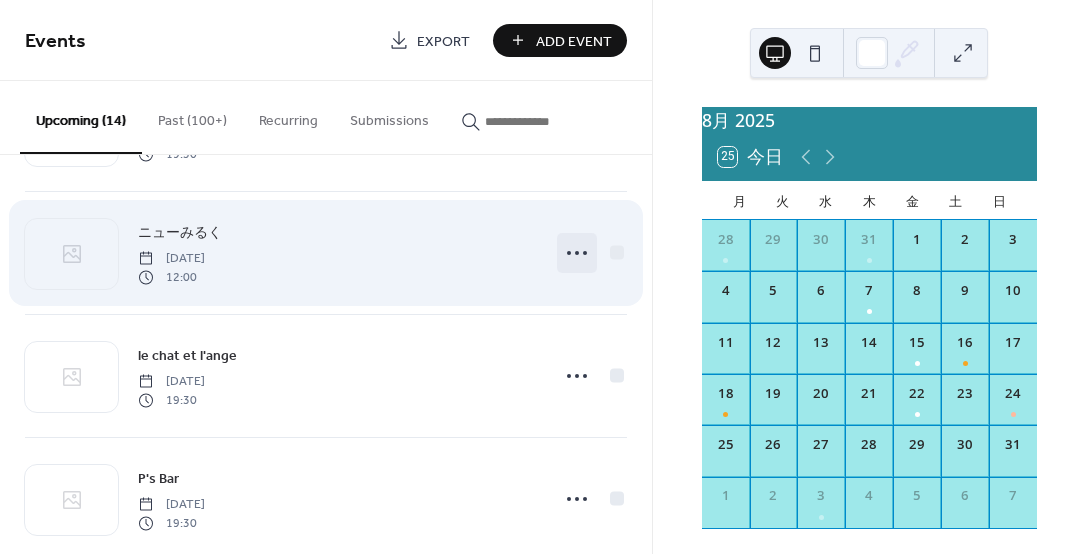 click 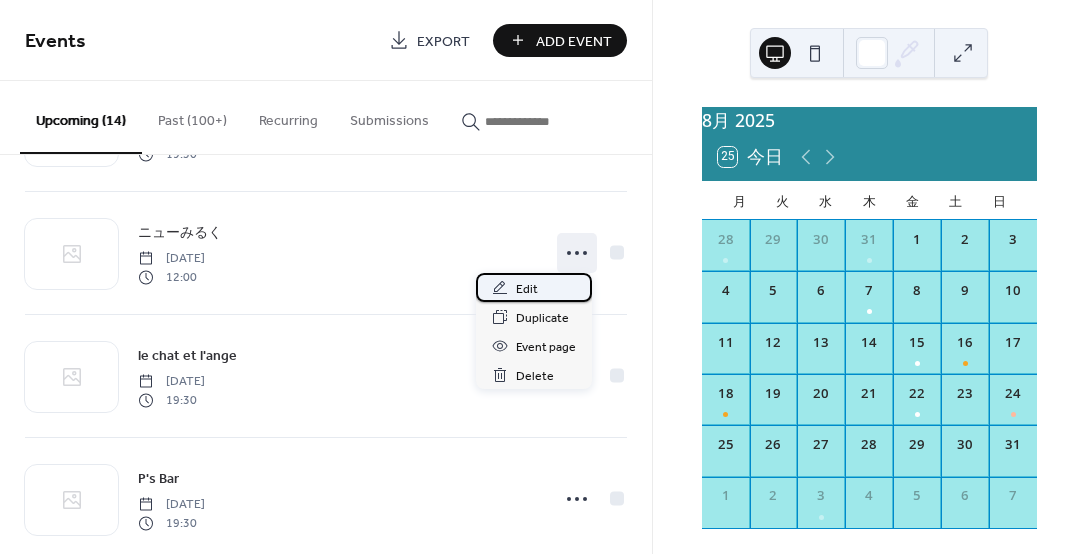 click on "Edit" at bounding box center [527, 289] 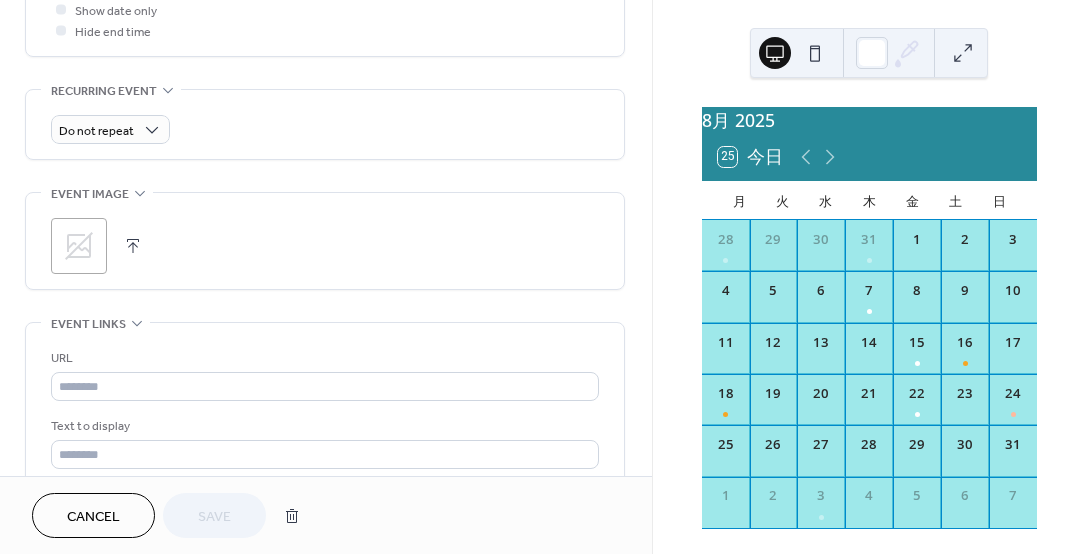 scroll, scrollTop: 800, scrollLeft: 0, axis: vertical 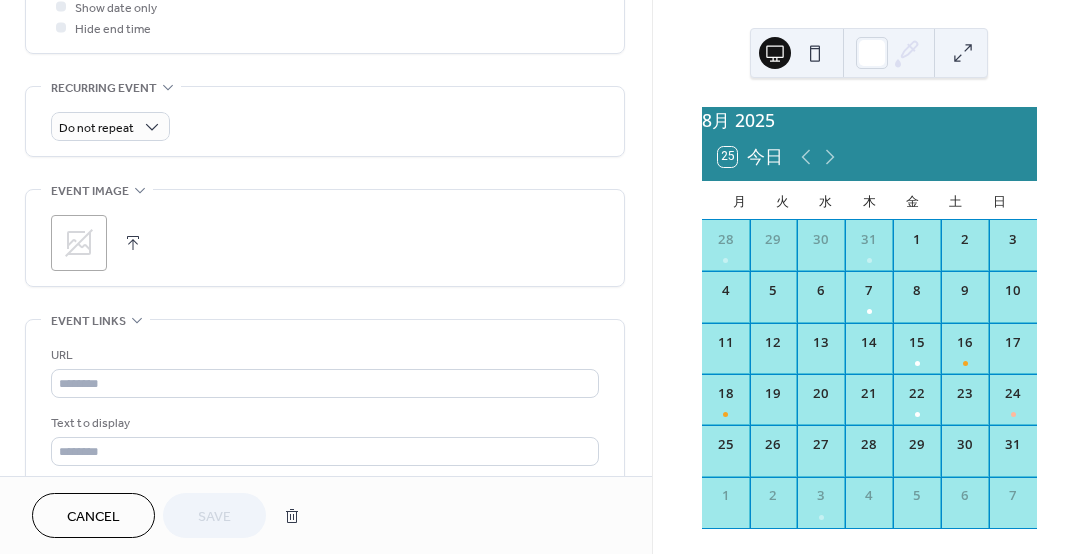 click on ";" at bounding box center (79, 243) 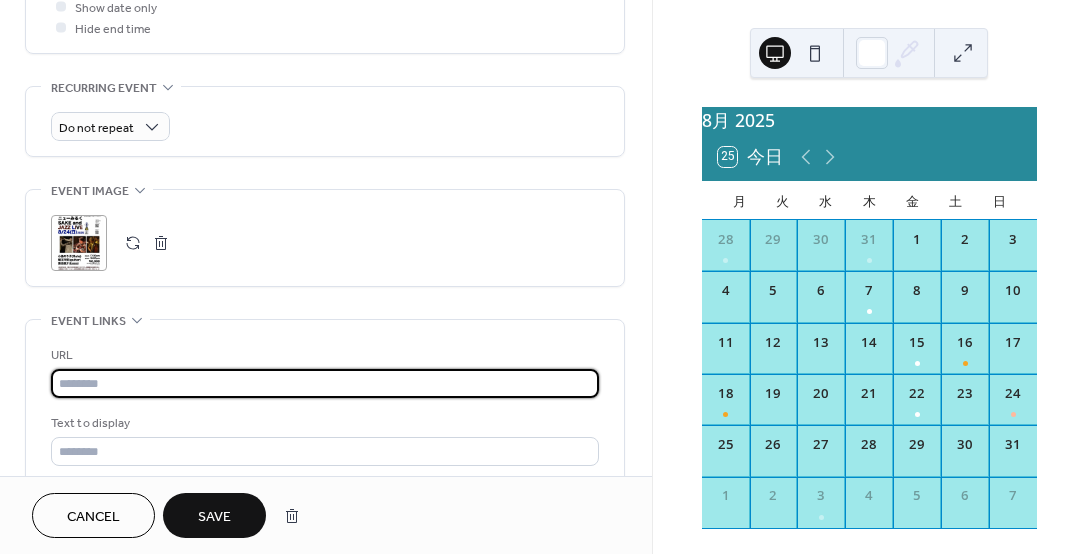 click at bounding box center [325, 383] 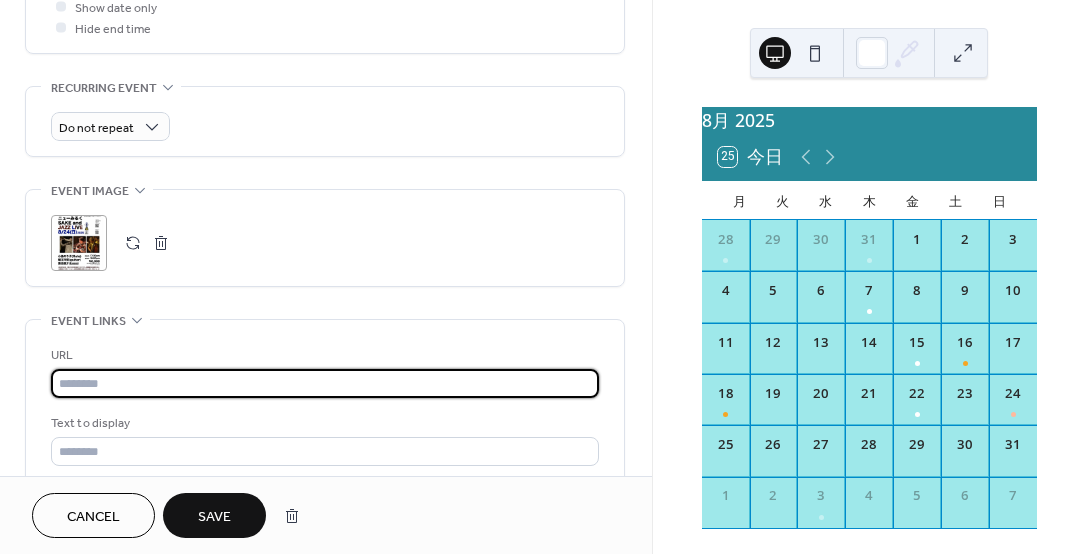 paste on "**********" 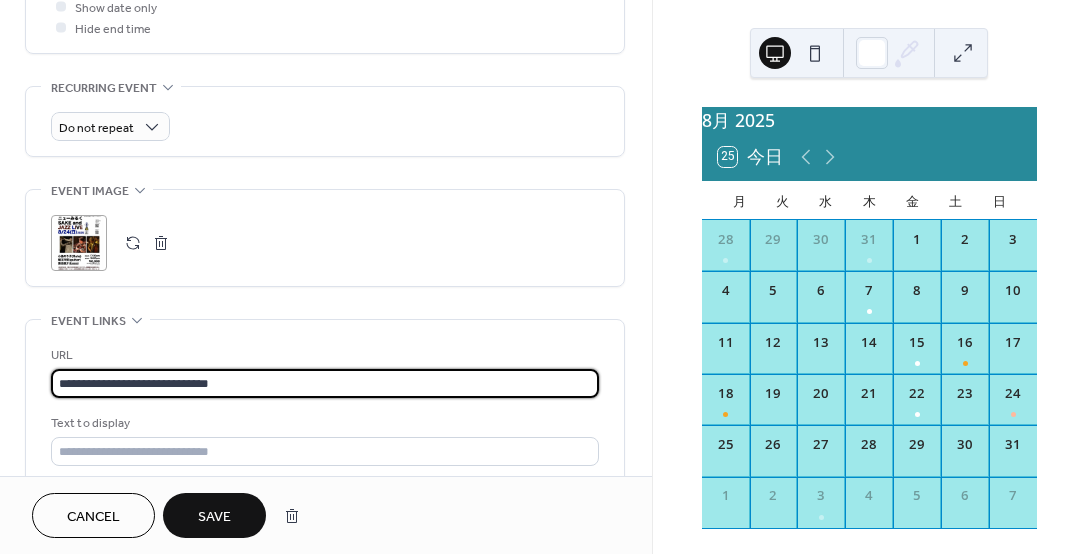 type on "**********" 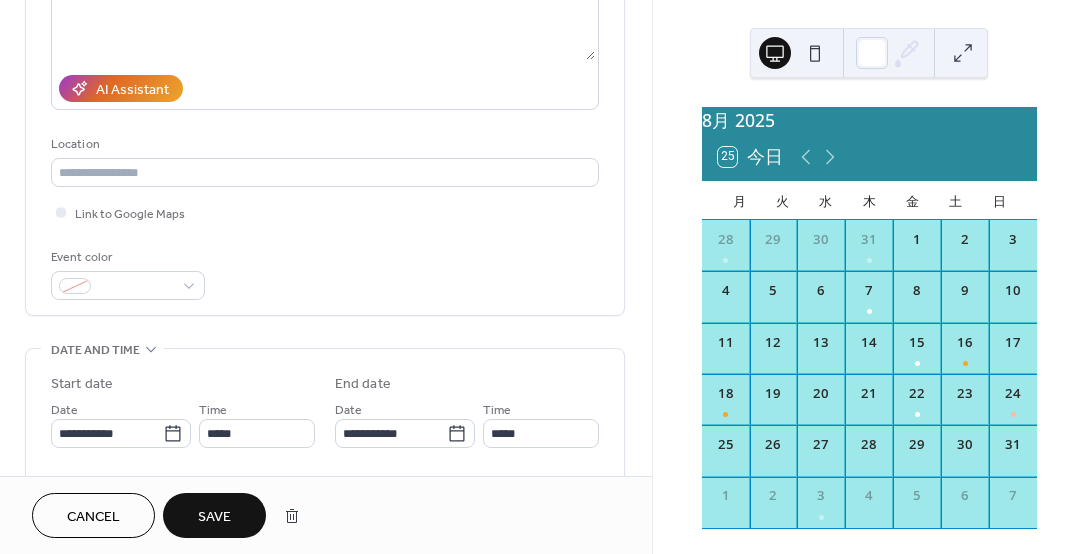 scroll, scrollTop: 300, scrollLeft: 0, axis: vertical 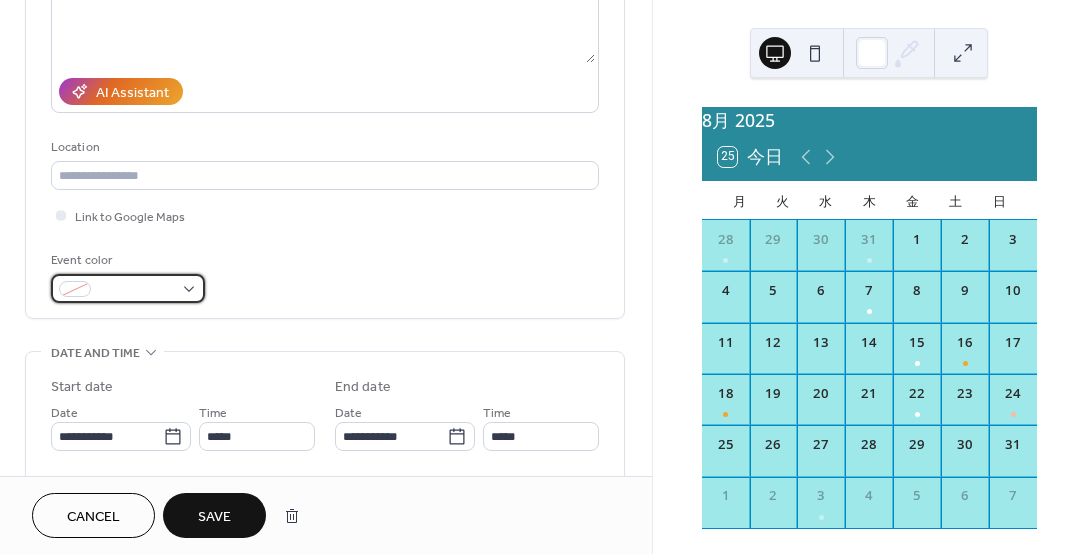 click at bounding box center [136, 290] 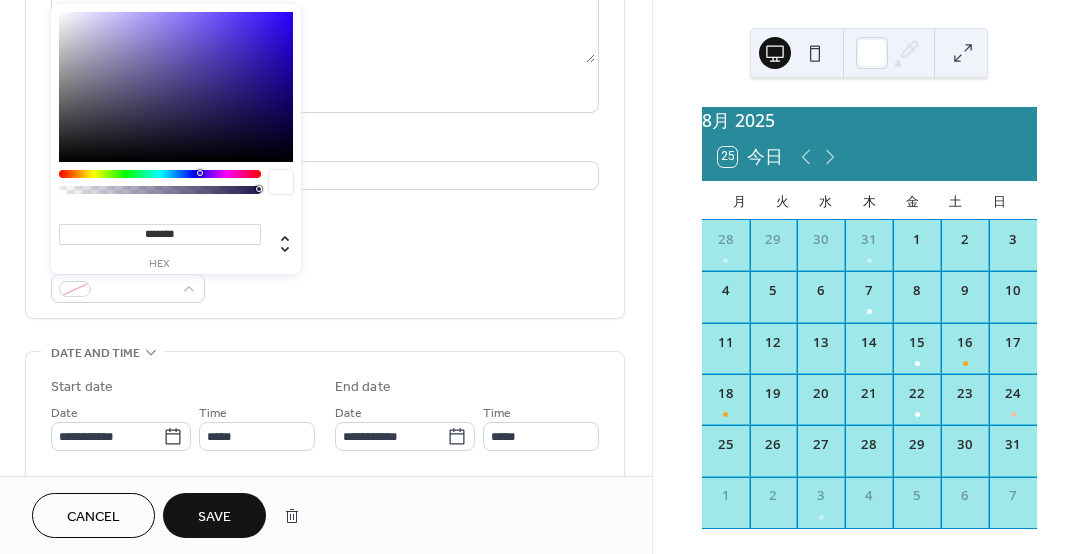 click on "******* hex" at bounding box center [176, 178] 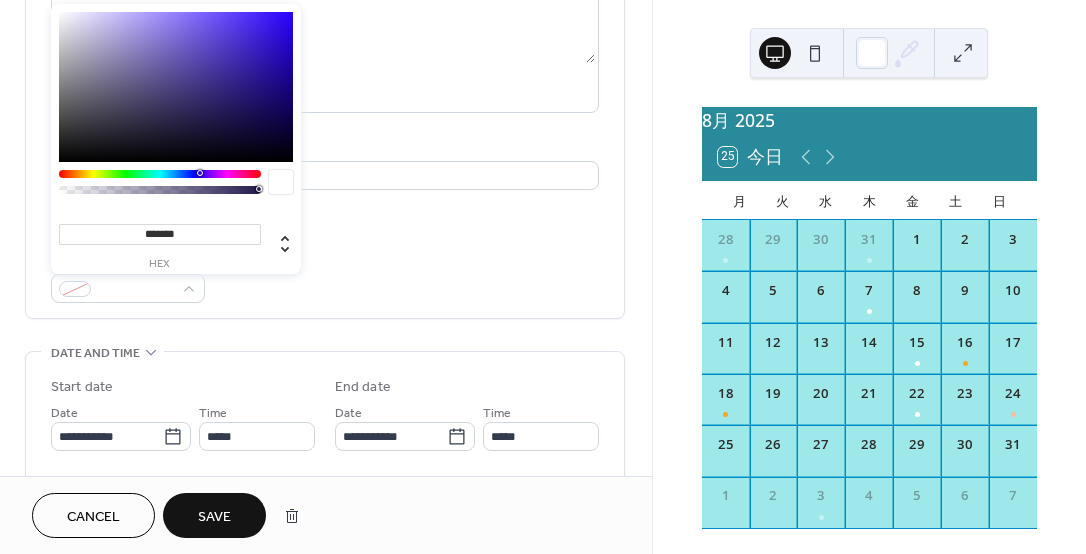 drag, startPoint x: 318, startPoint y: 302, endPoint x: 292, endPoint y: 306, distance: 26.305893 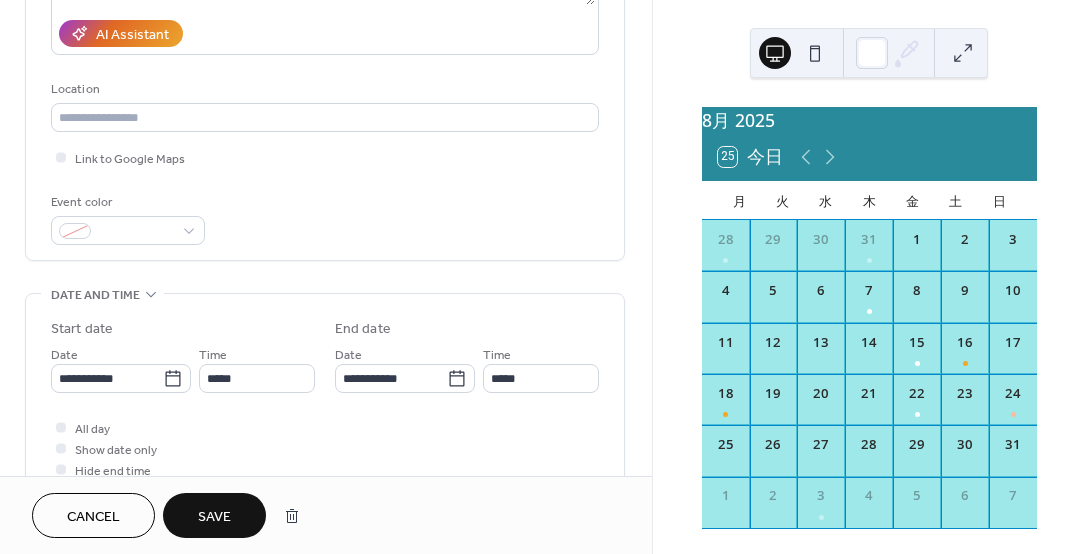 scroll, scrollTop: 500, scrollLeft: 0, axis: vertical 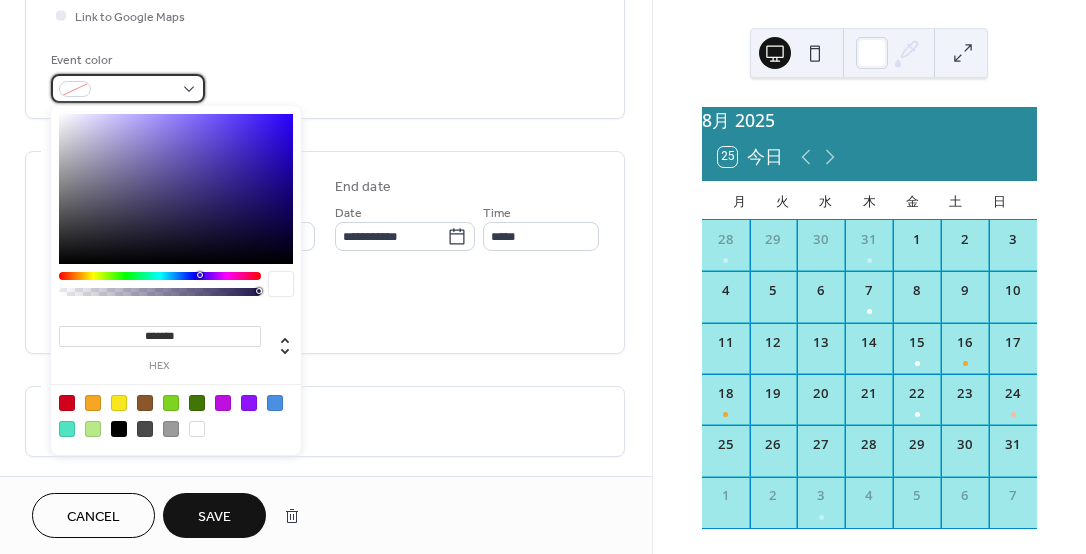 click at bounding box center [75, 89] 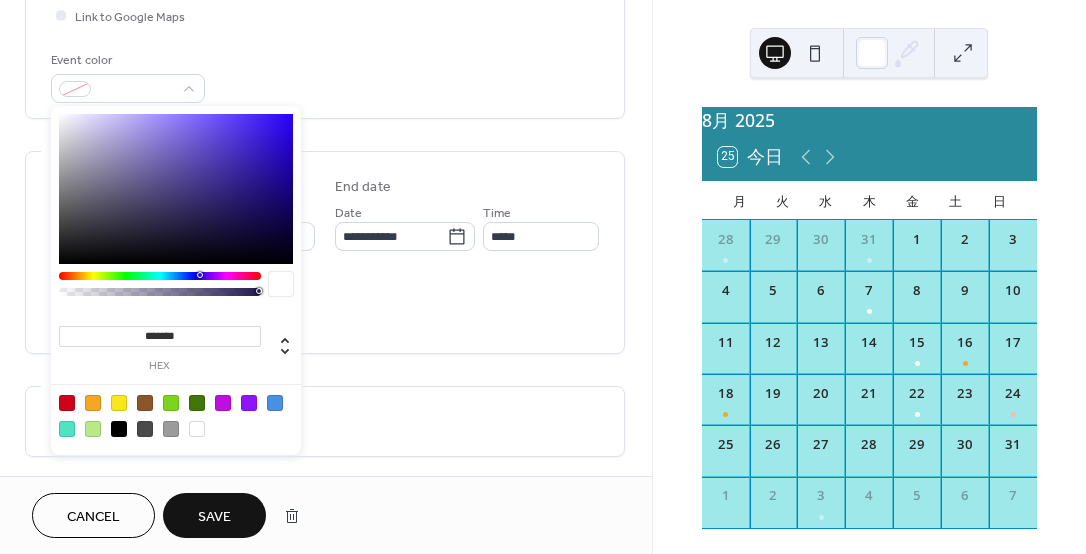 click at bounding box center [197, 429] 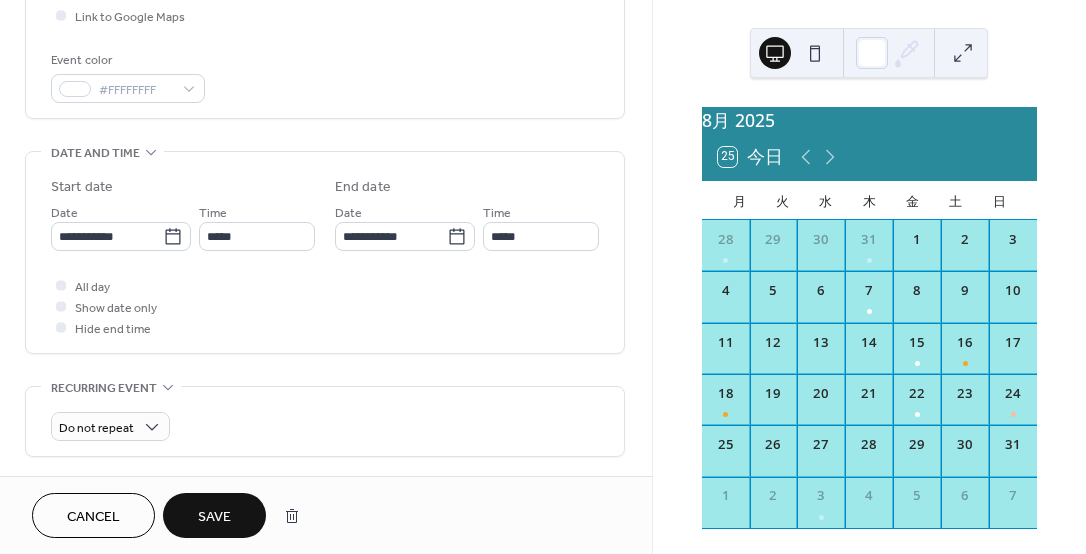 click on "**********" at bounding box center [325, 321] 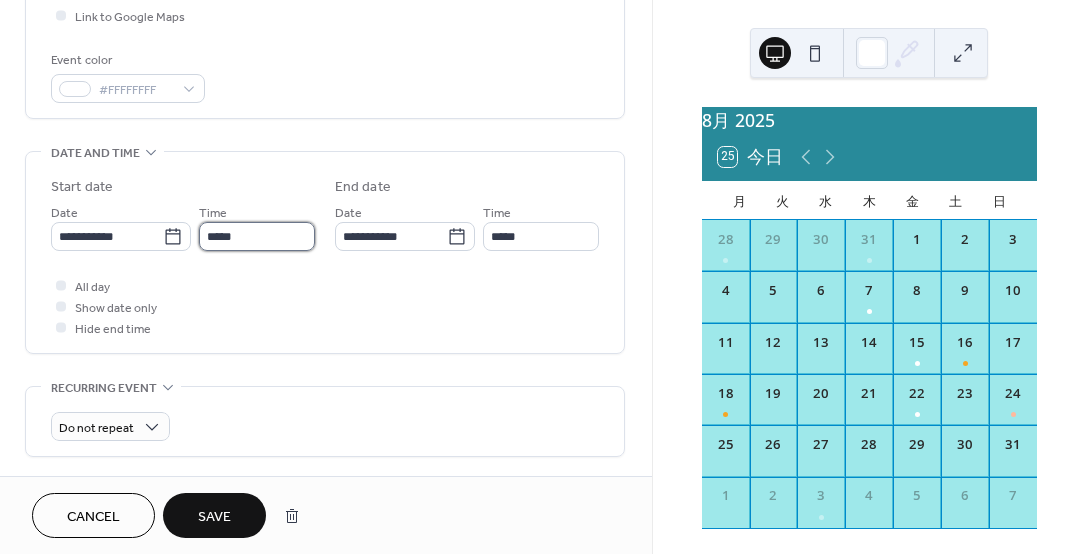 click on "*****" at bounding box center (257, 236) 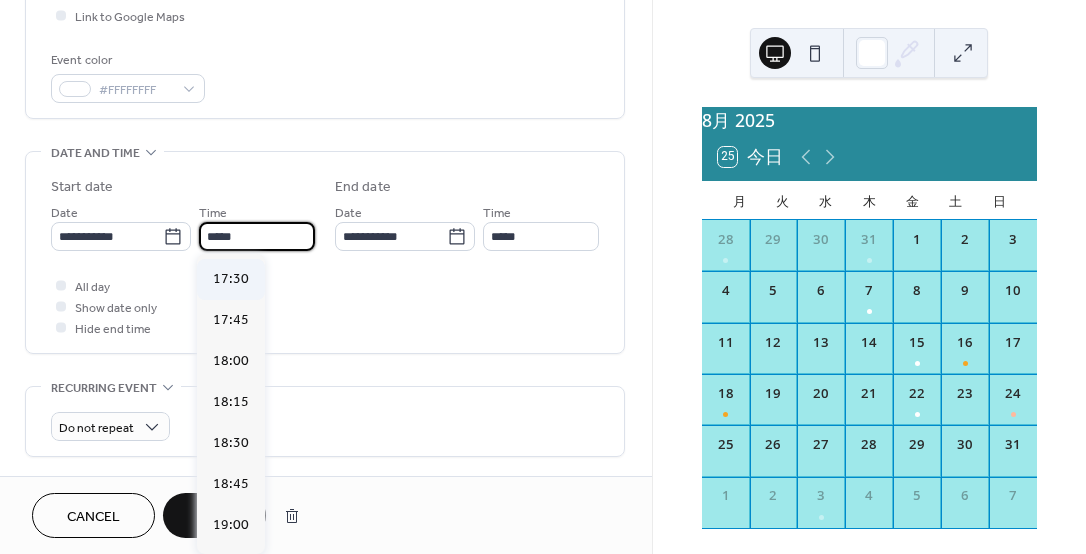 scroll, scrollTop: 2868, scrollLeft: 0, axis: vertical 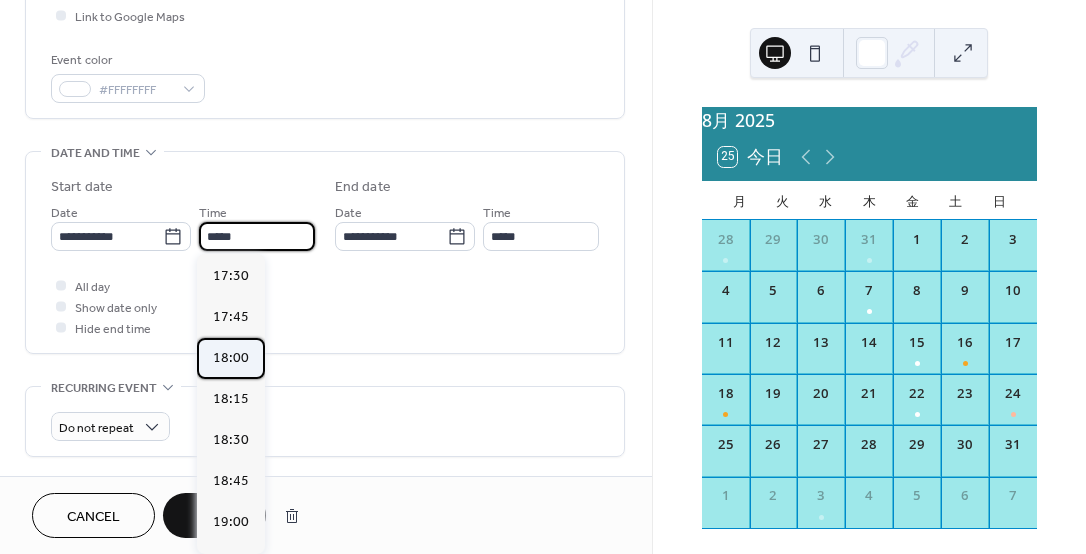 click on "18:00" at bounding box center [231, 357] 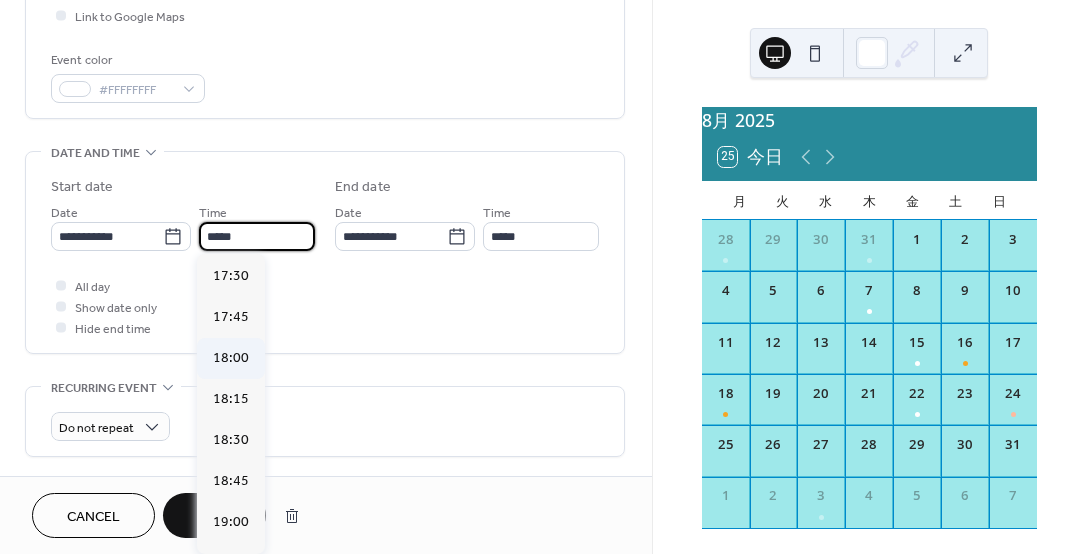 type on "*****" 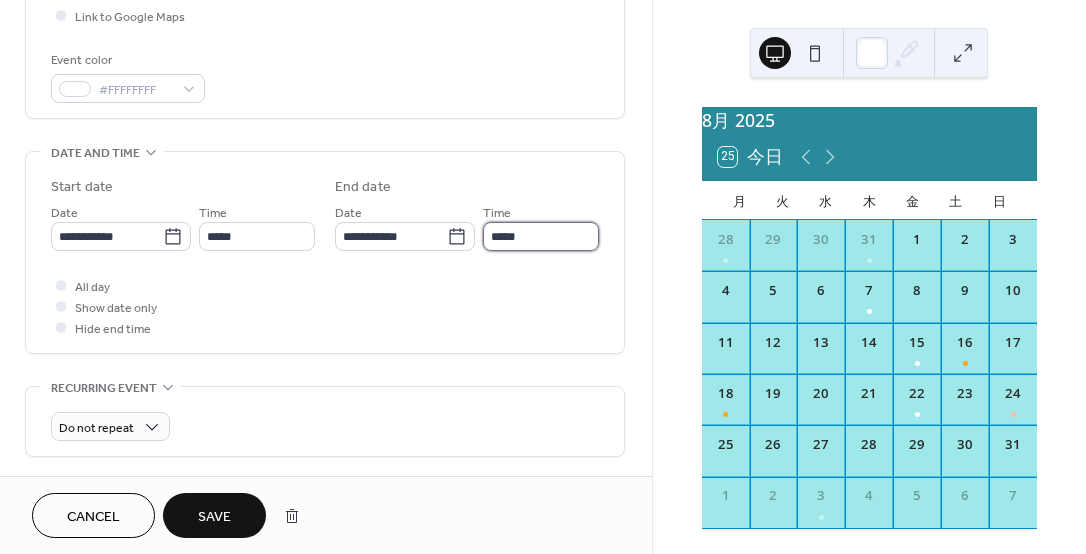 click on "*****" at bounding box center (541, 236) 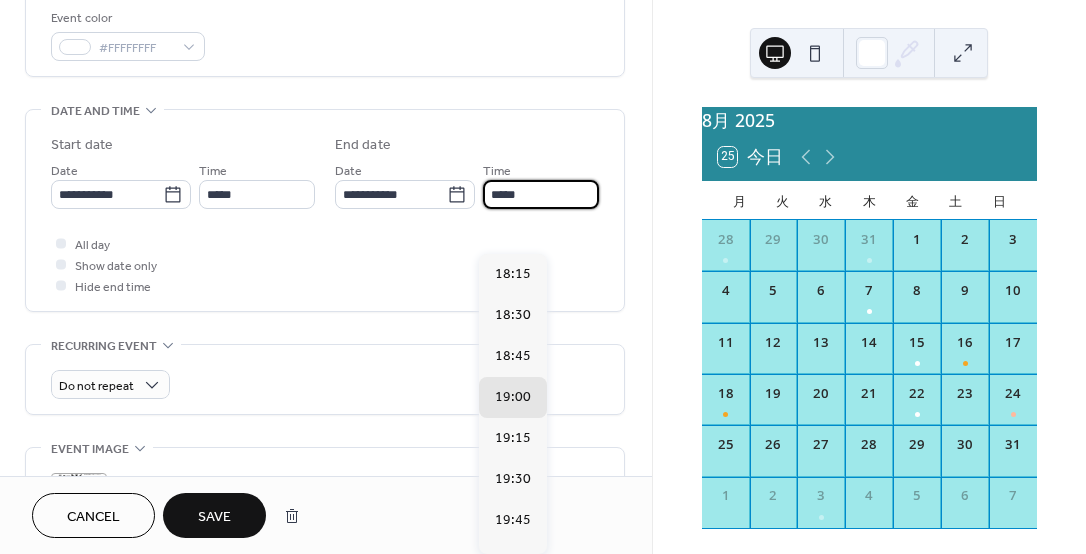 scroll, scrollTop: 600, scrollLeft: 0, axis: vertical 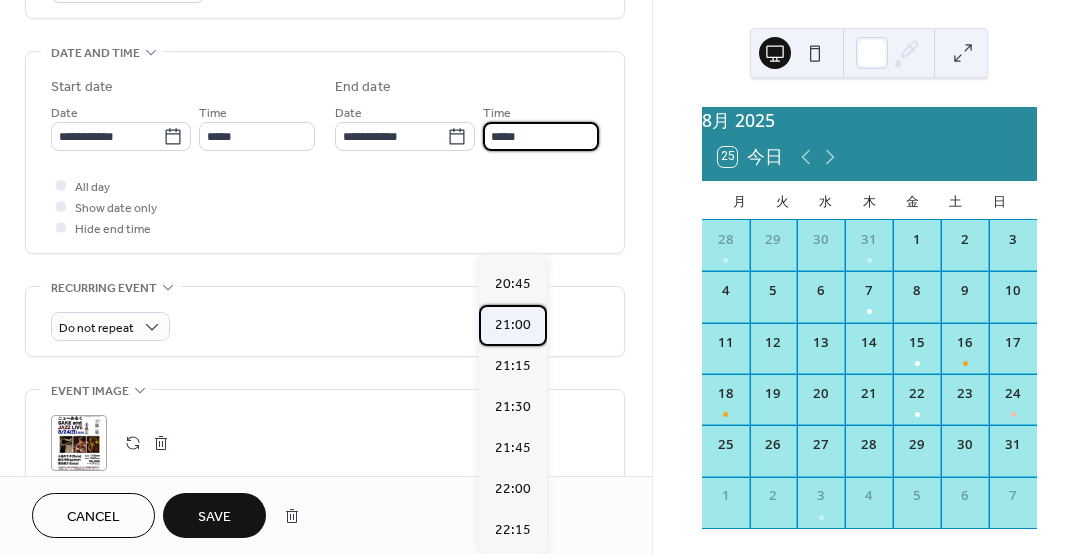 click on "21:00" at bounding box center (513, 324) 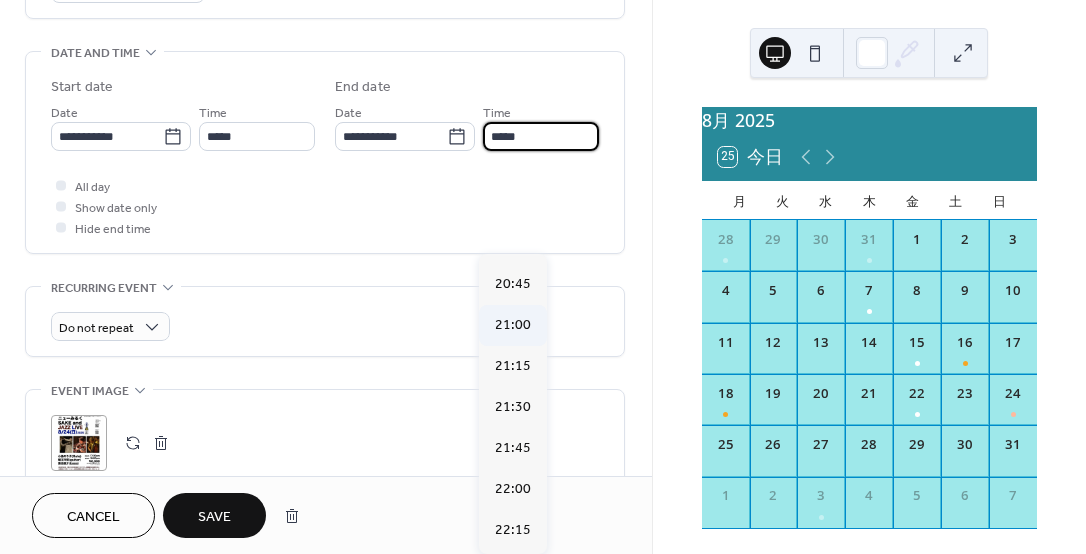 type on "*****" 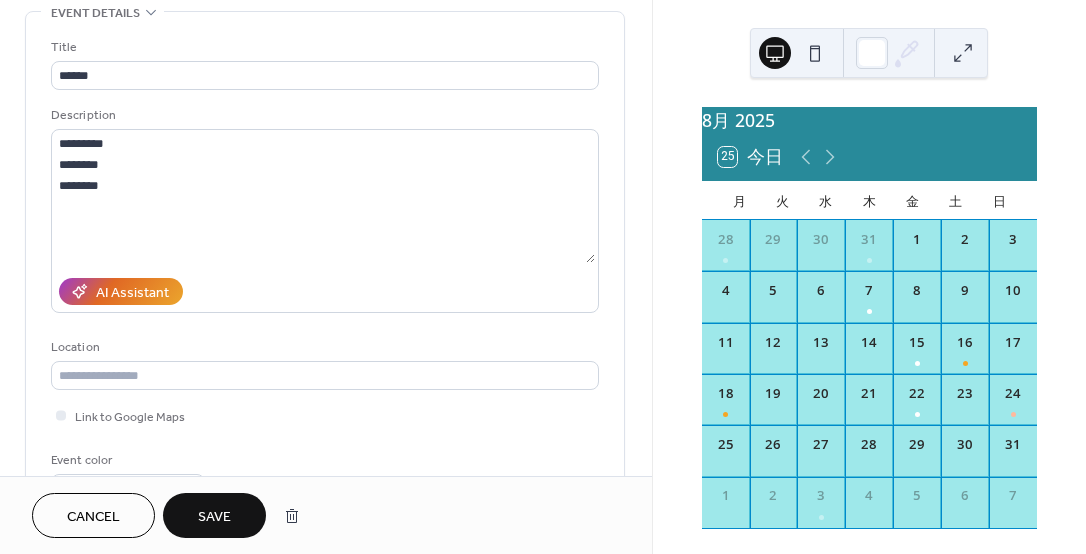 scroll, scrollTop: 0, scrollLeft: 0, axis: both 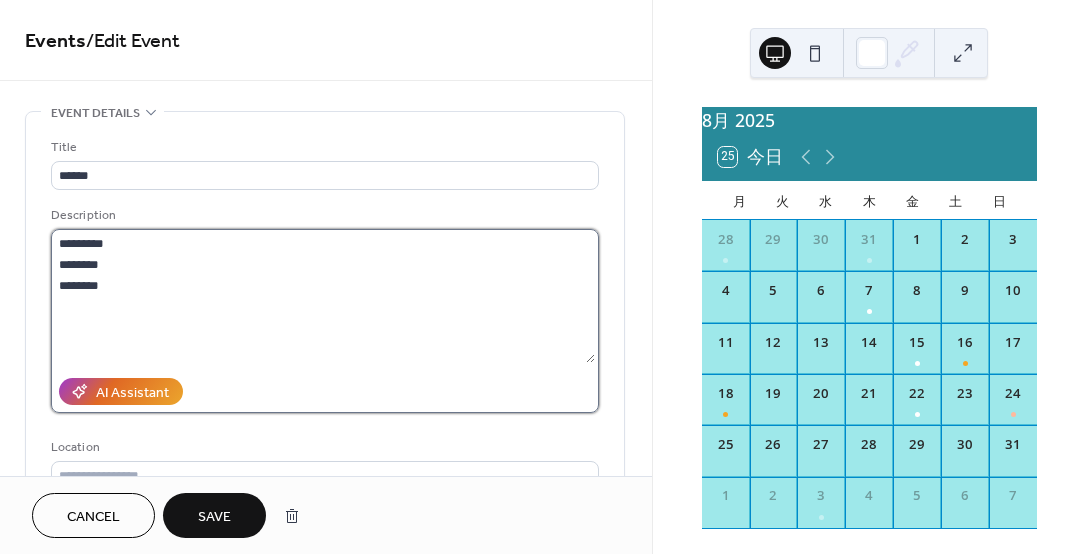 click on "*********
********
********" at bounding box center (323, 296) 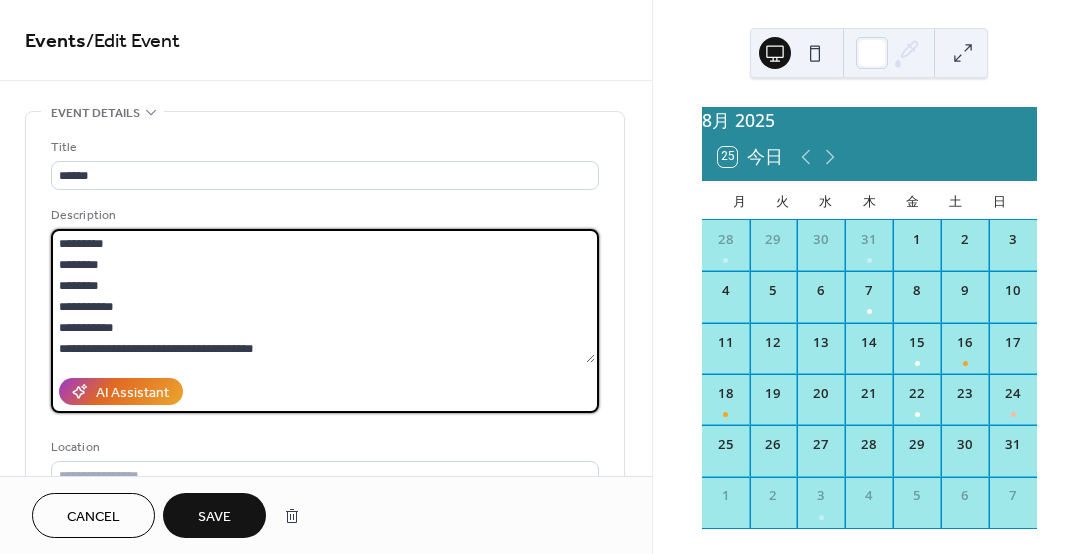 type on "**********" 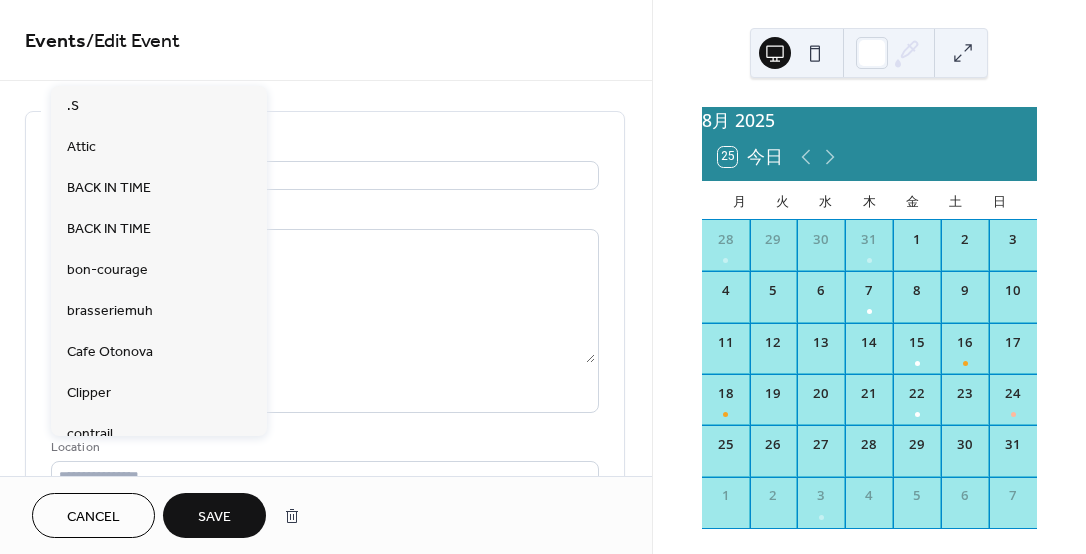 click on "Location" at bounding box center [323, 447] 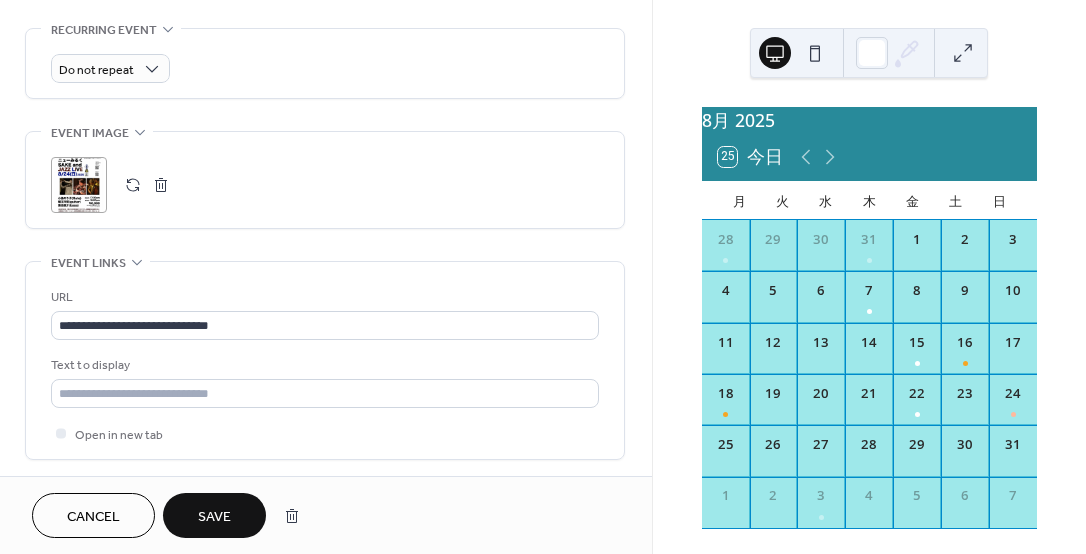 scroll, scrollTop: 900, scrollLeft: 0, axis: vertical 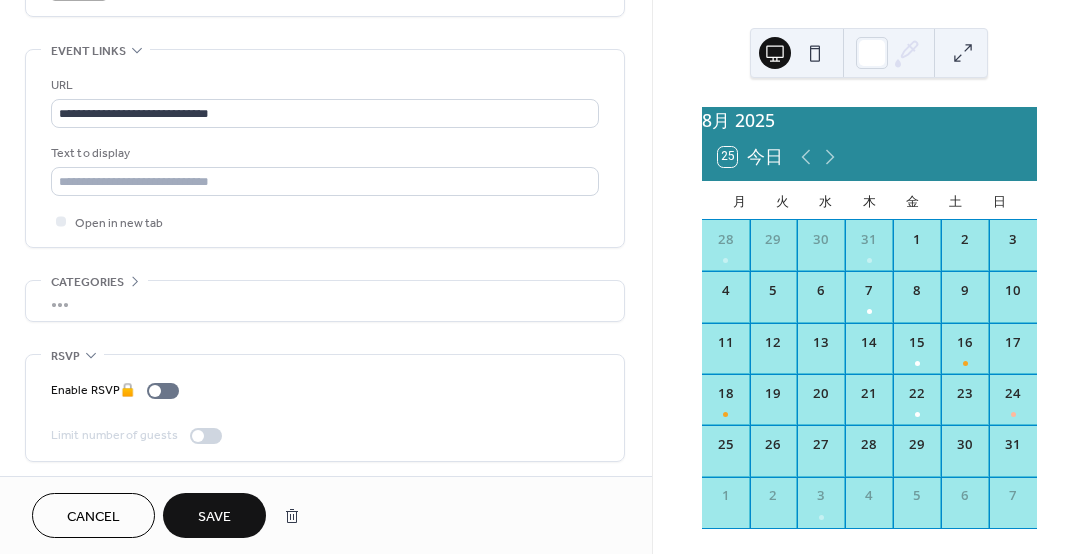 click on "Save" at bounding box center (214, 515) 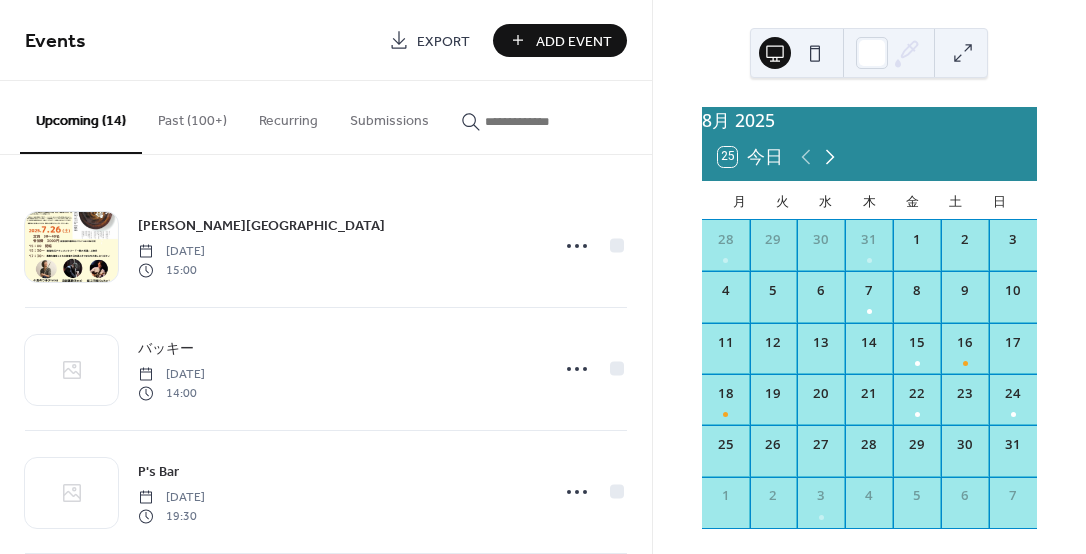 click 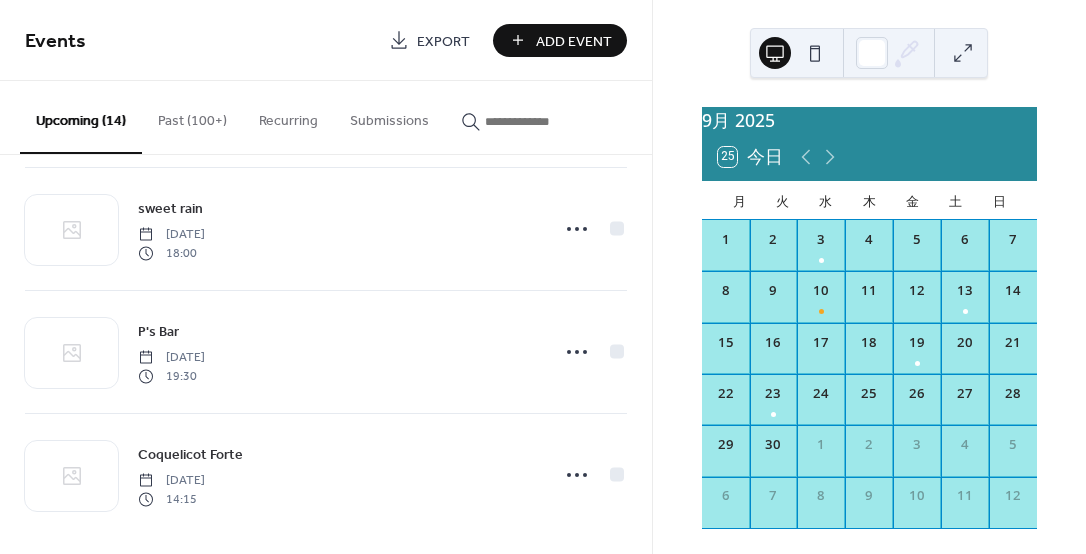 scroll, scrollTop: 1376, scrollLeft: 0, axis: vertical 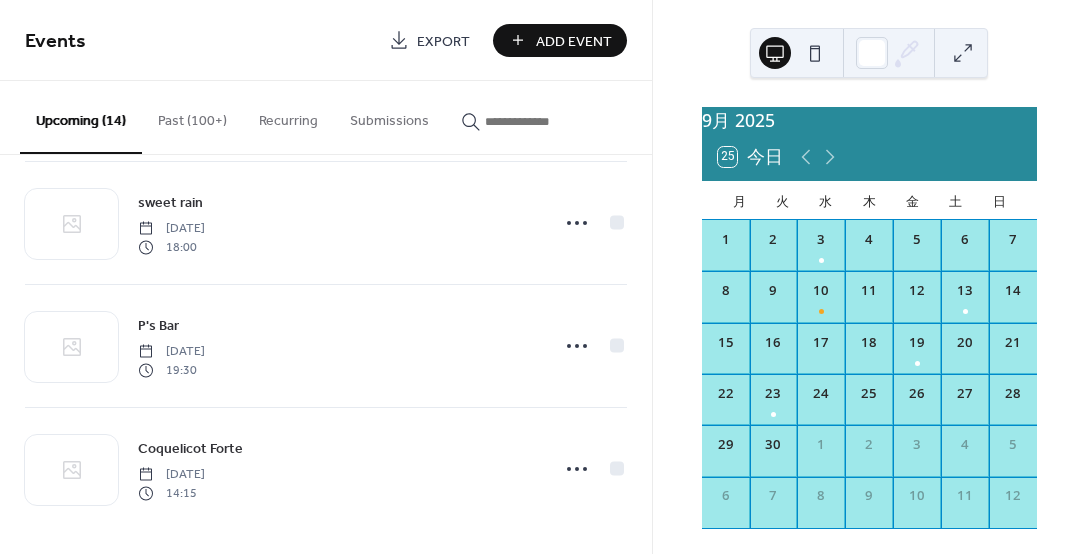 click on "Add Event" at bounding box center (560, 40) 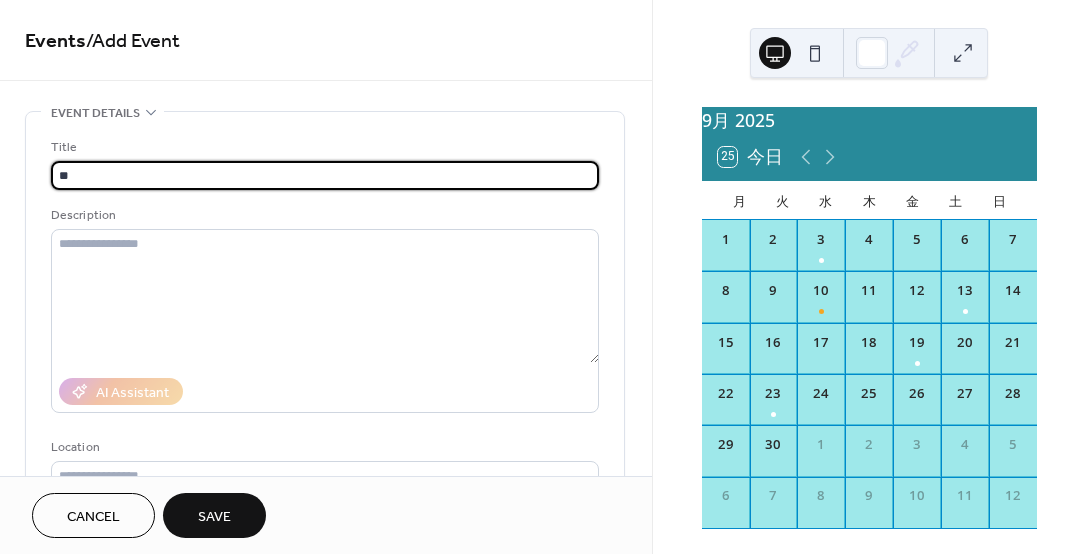 type on "*****" 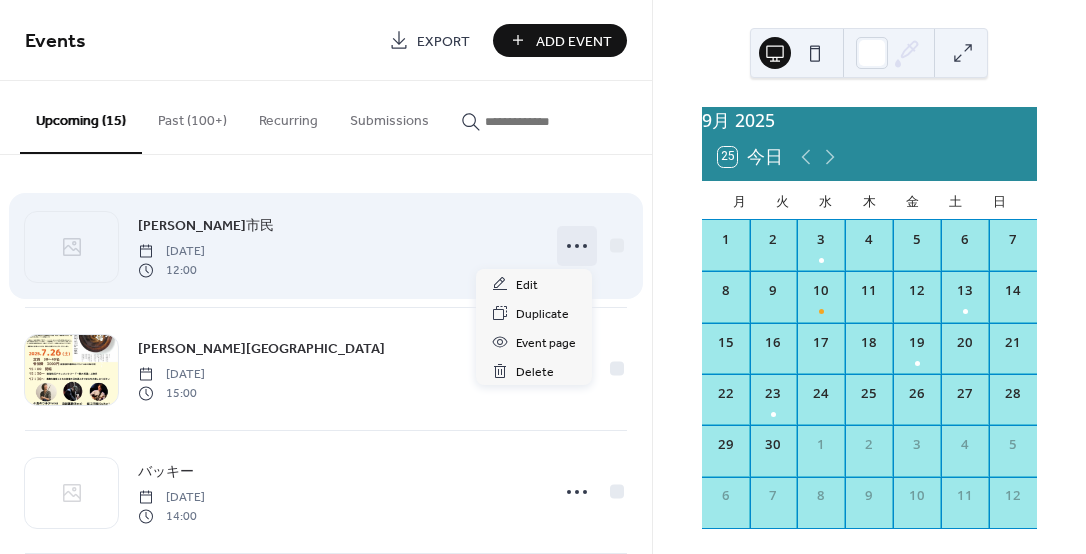 click at bounding box center (577, 246) 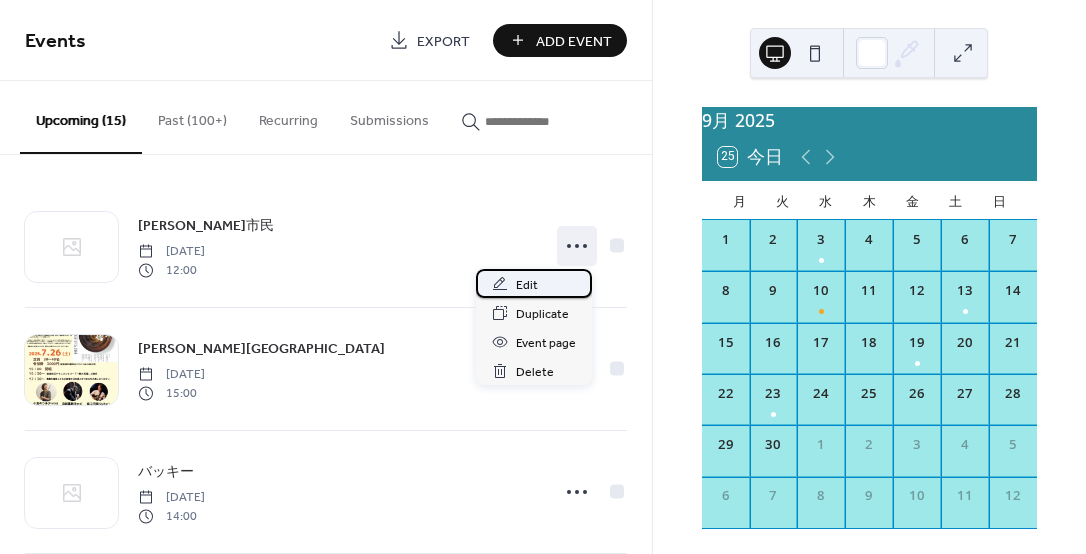 click on "Edit" at bounding box center [527, 285] 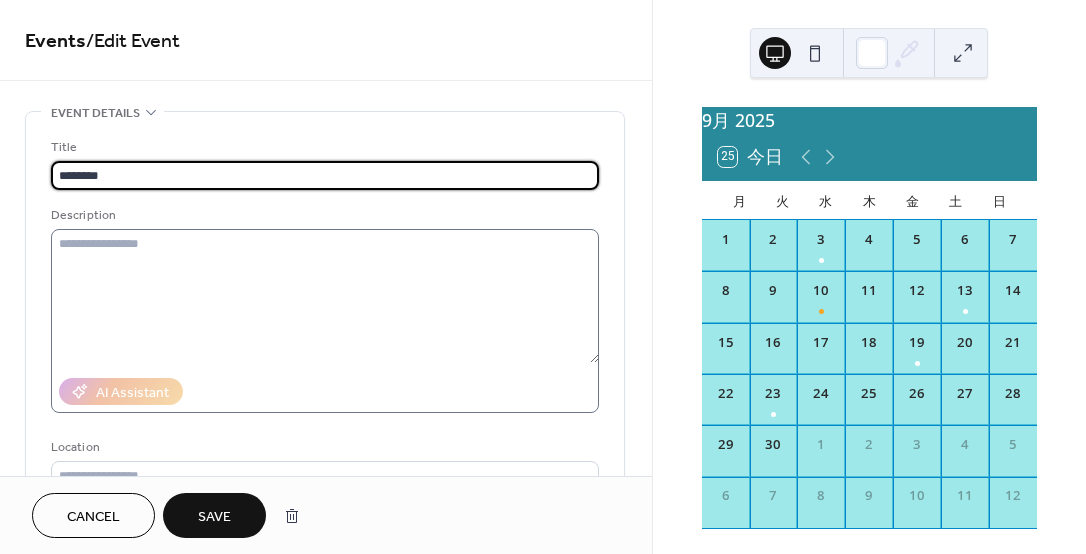 type on "********" 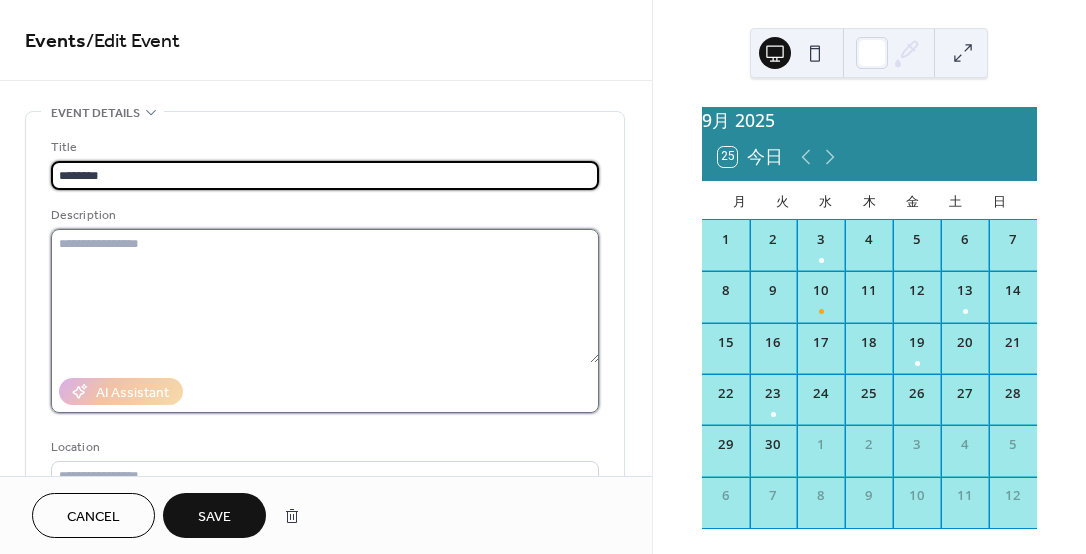 click at bounding box center (325, 296) 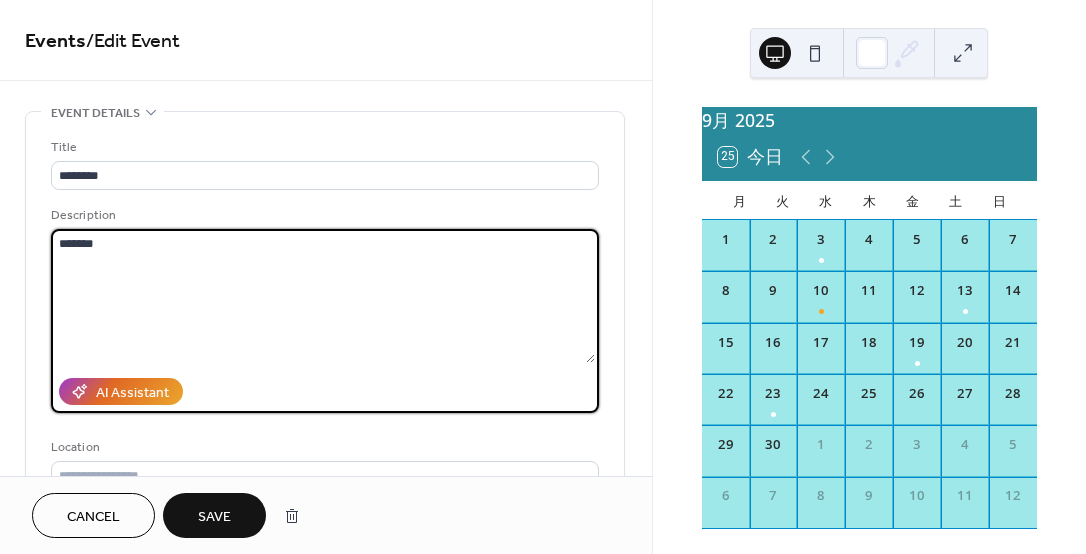 click on "*******" at bounding box center (323, 296) 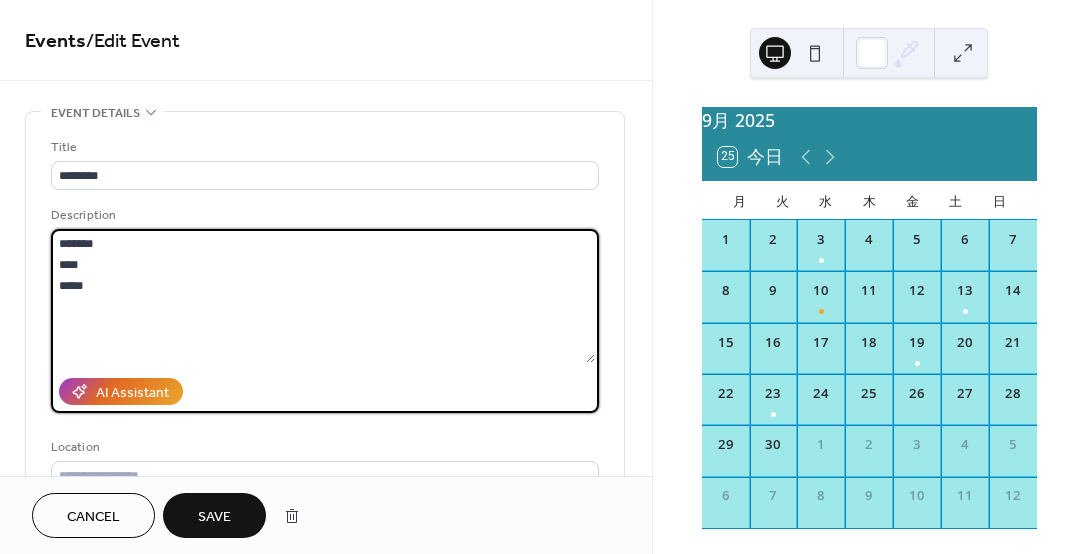 click on "*******
****
***" at bounding box center [323, 296] 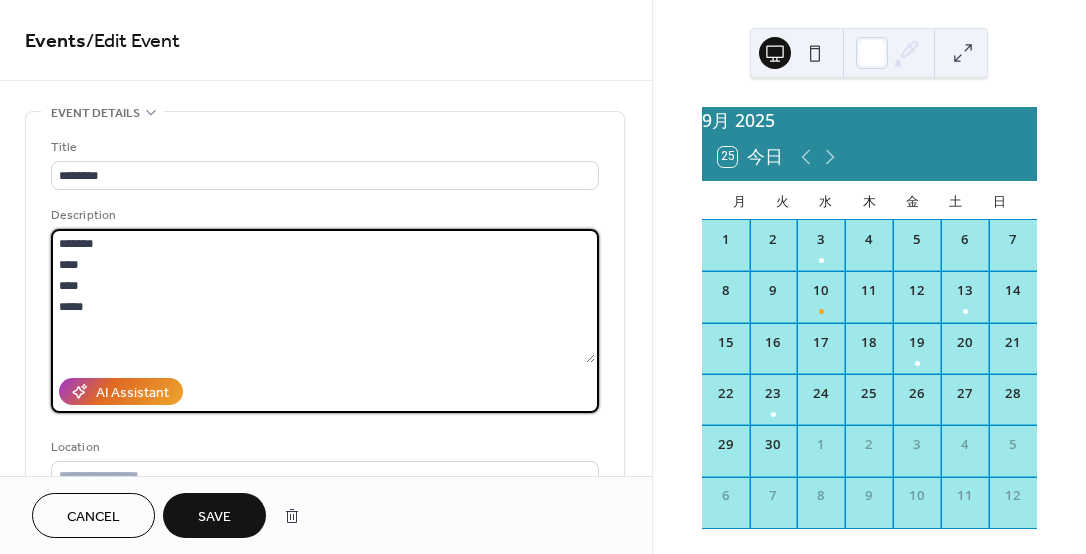 click on "*******
****
****
***" at bounding box center [323, 296] 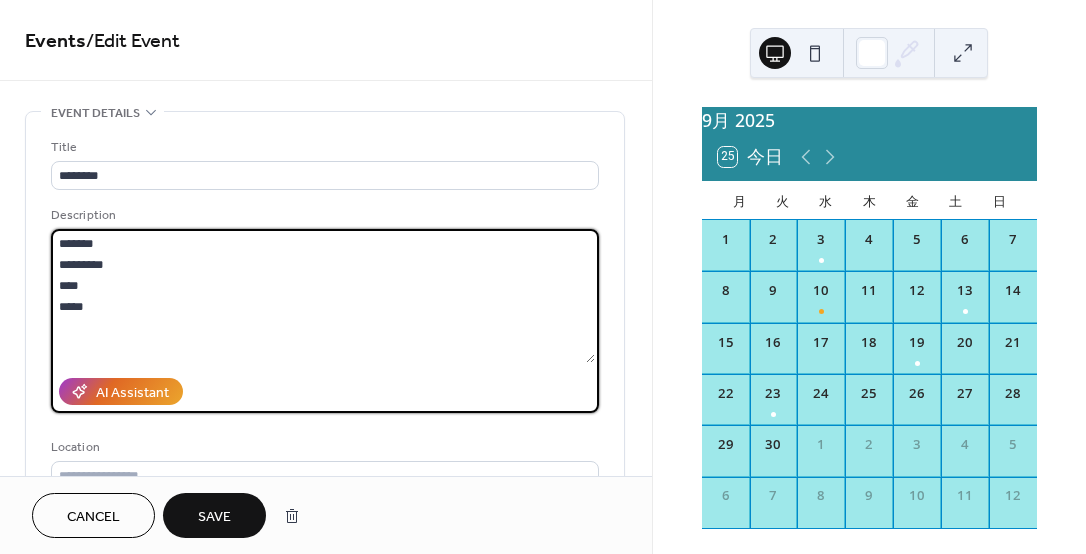 click on "*******
*********
****
***" at bounding box center (323, 296) 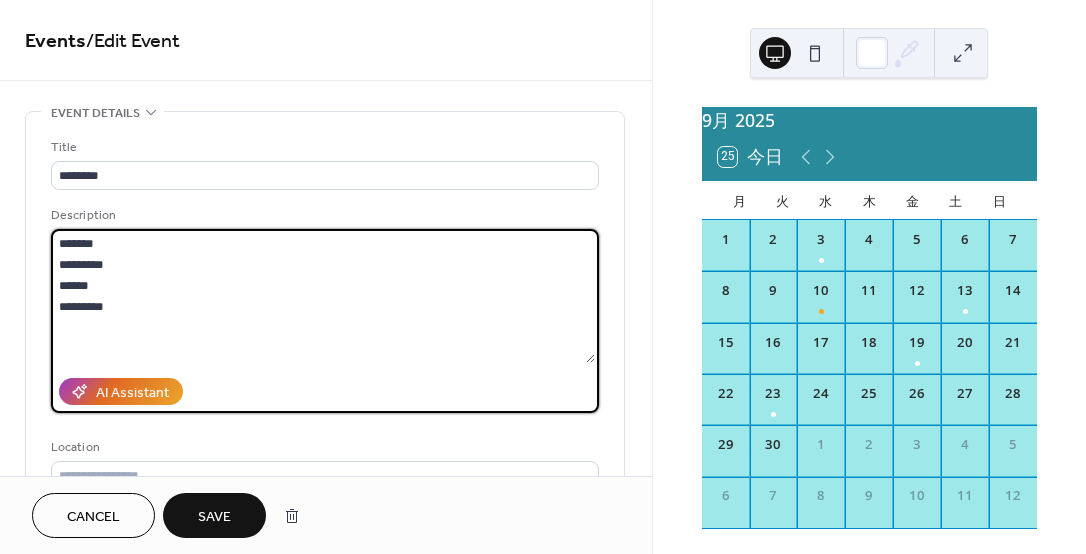 click on "*******
*********
******
********" at bounding box center [323, 296] 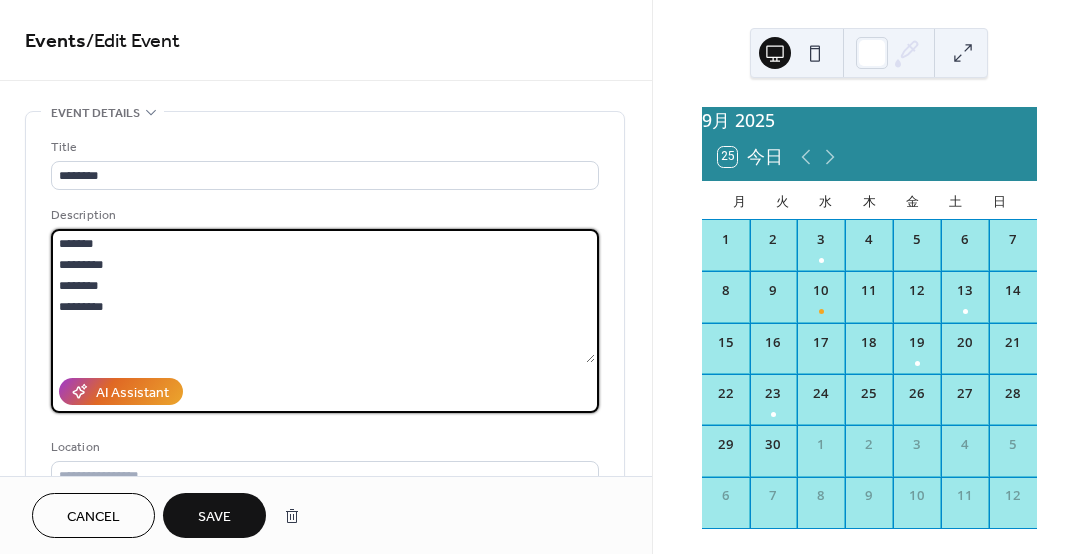 click on "*******
*********
********
********" at bounding box center [323, 296] 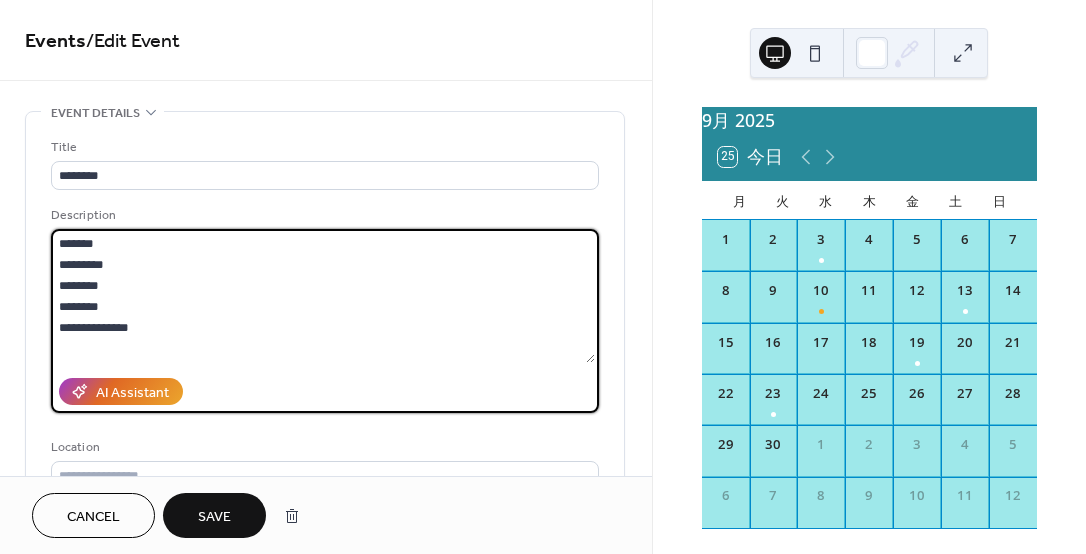 click on "**********" at bounding box center [323, 296] 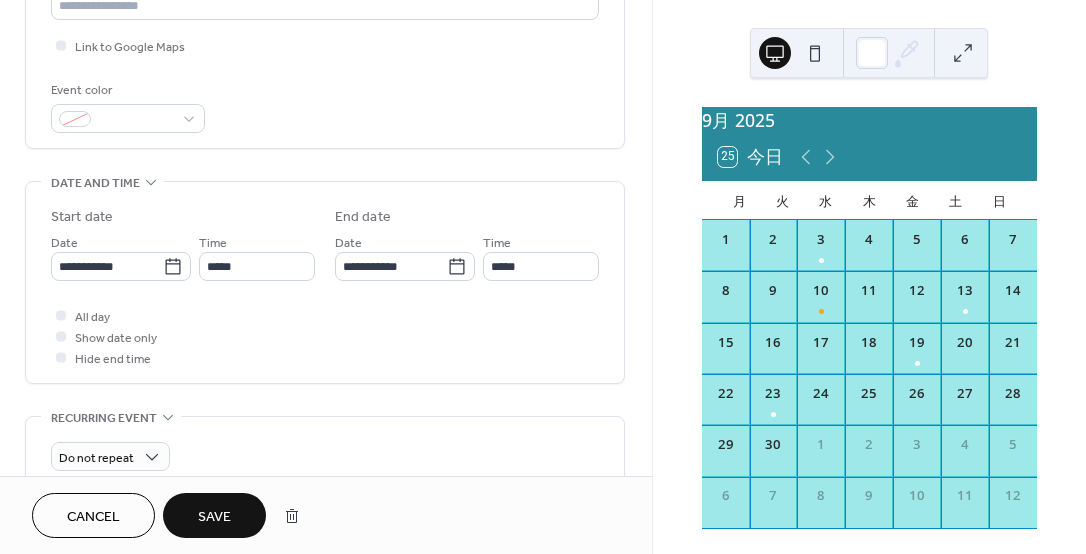 scroll, scrollTop: 500, scrollLeft: 0, axis: vertical 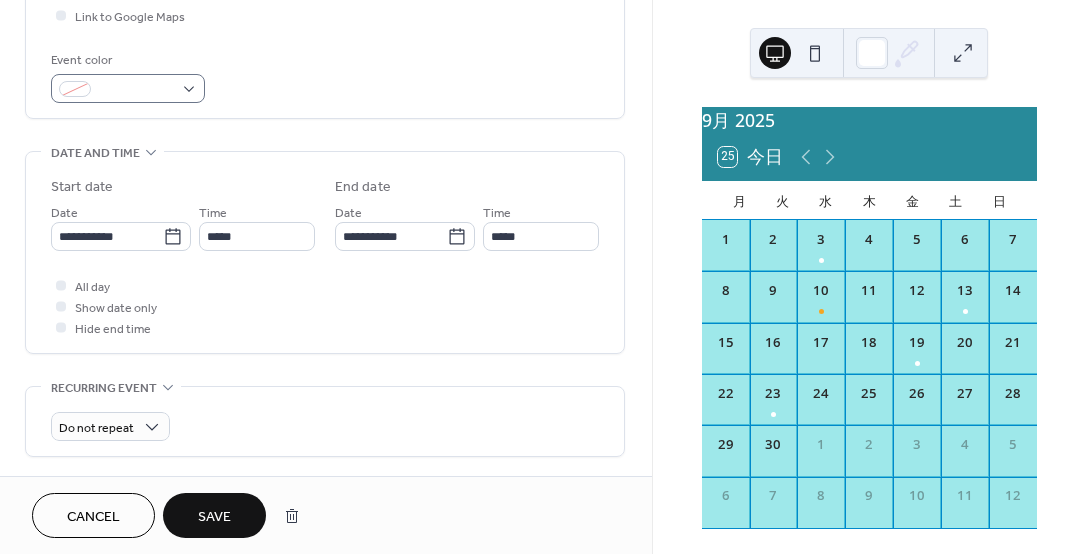 type on "**********" 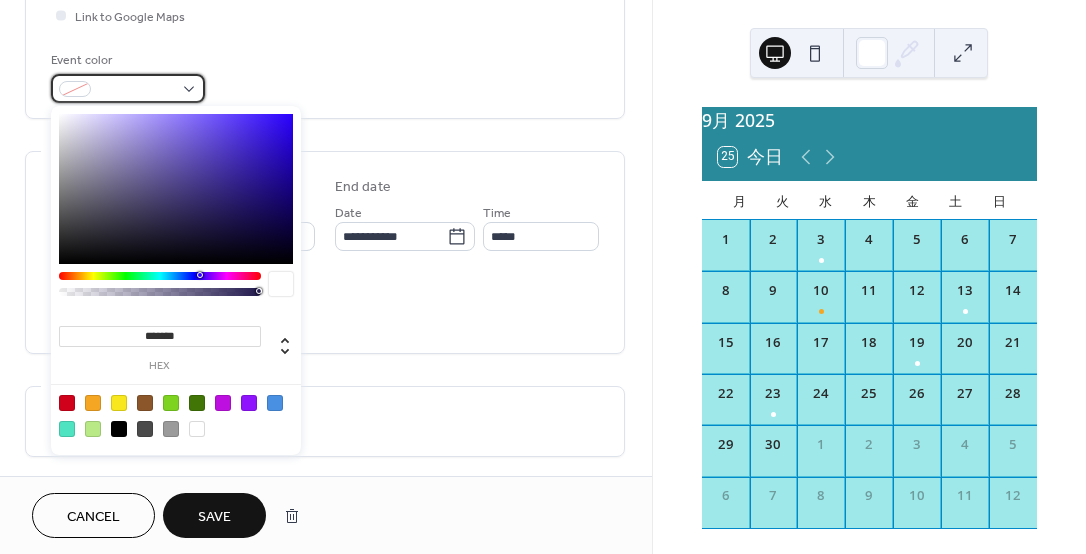 click at bounding box center [75, 89] 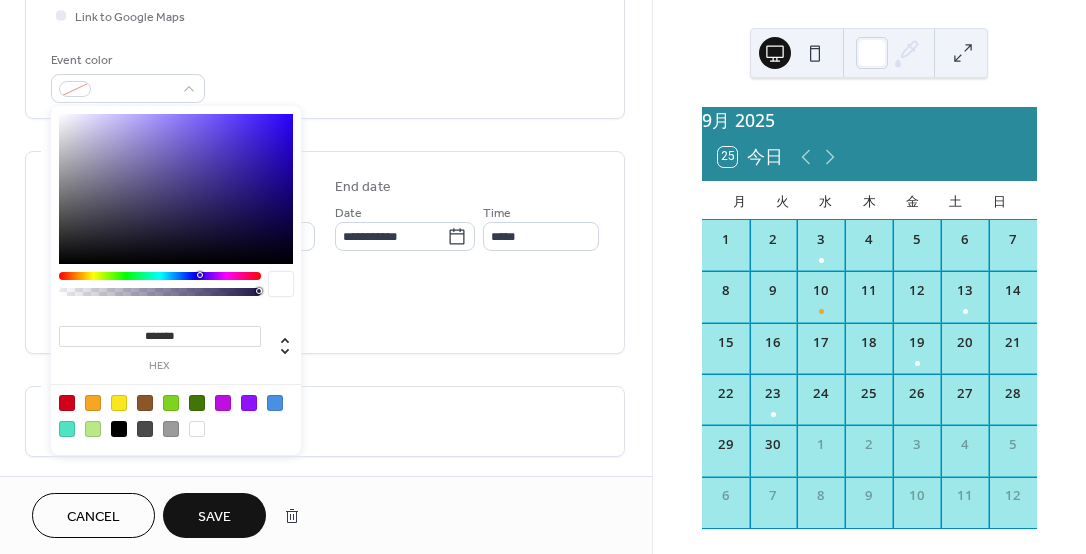 click at bounding box center [197, 429] 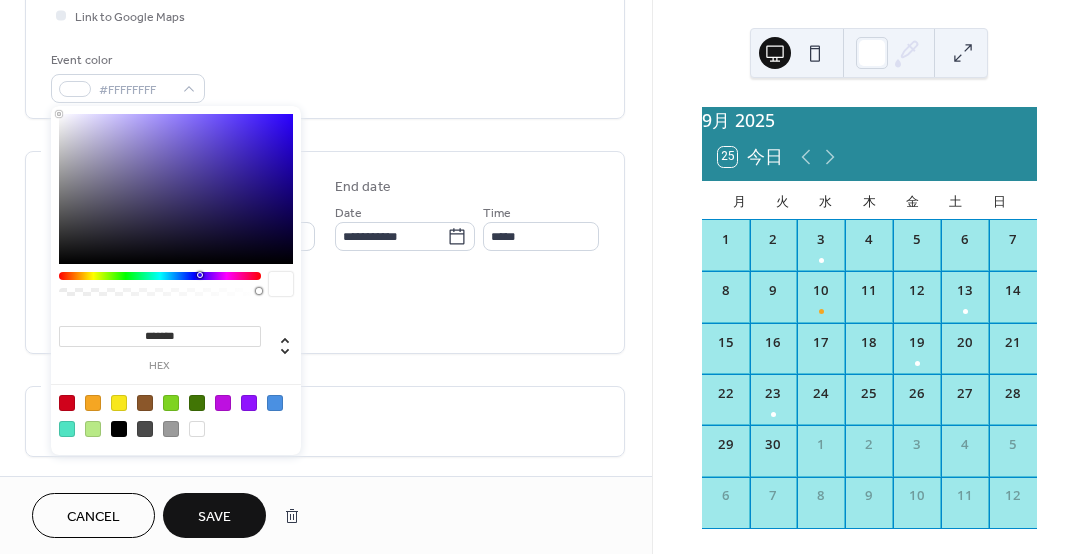 click on "**********" at bounding box center [325, 321] 